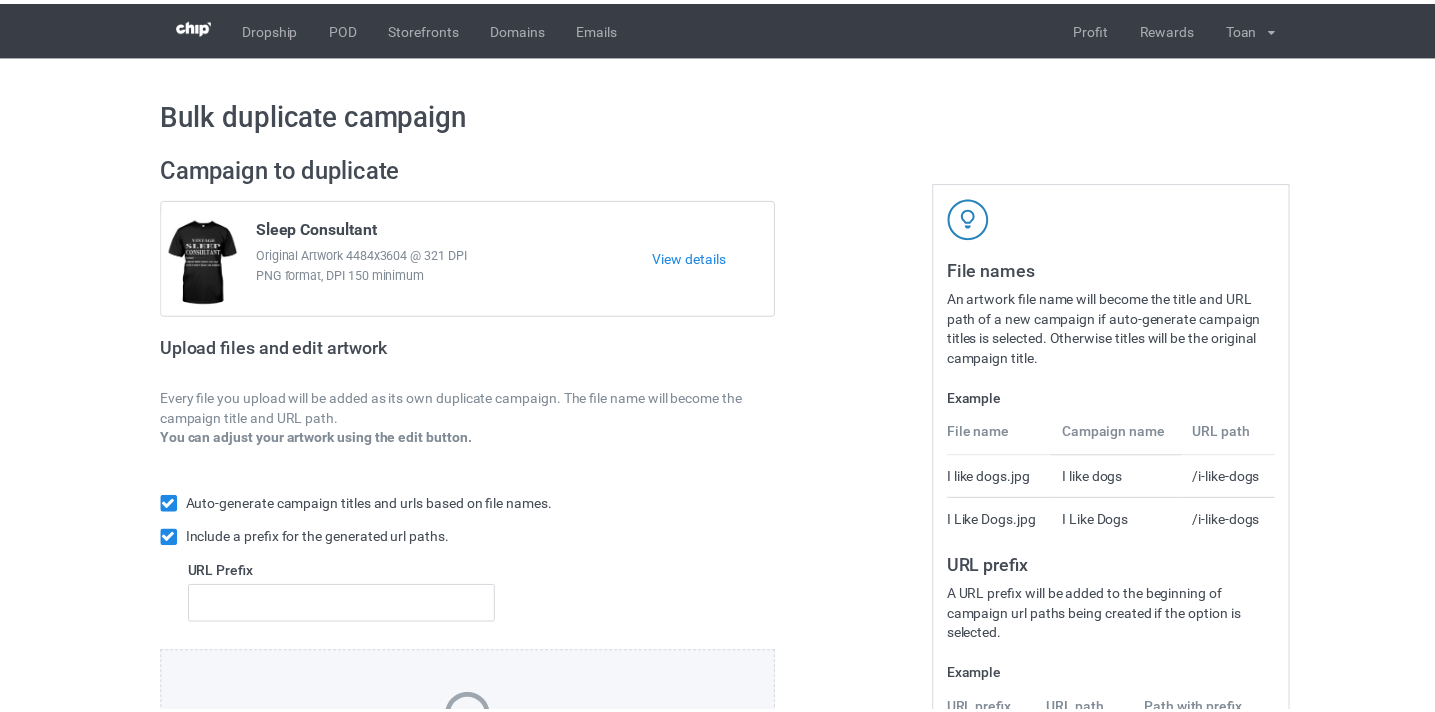 scroll, scrollTop: 0, scrollLeft: 0, axis: both 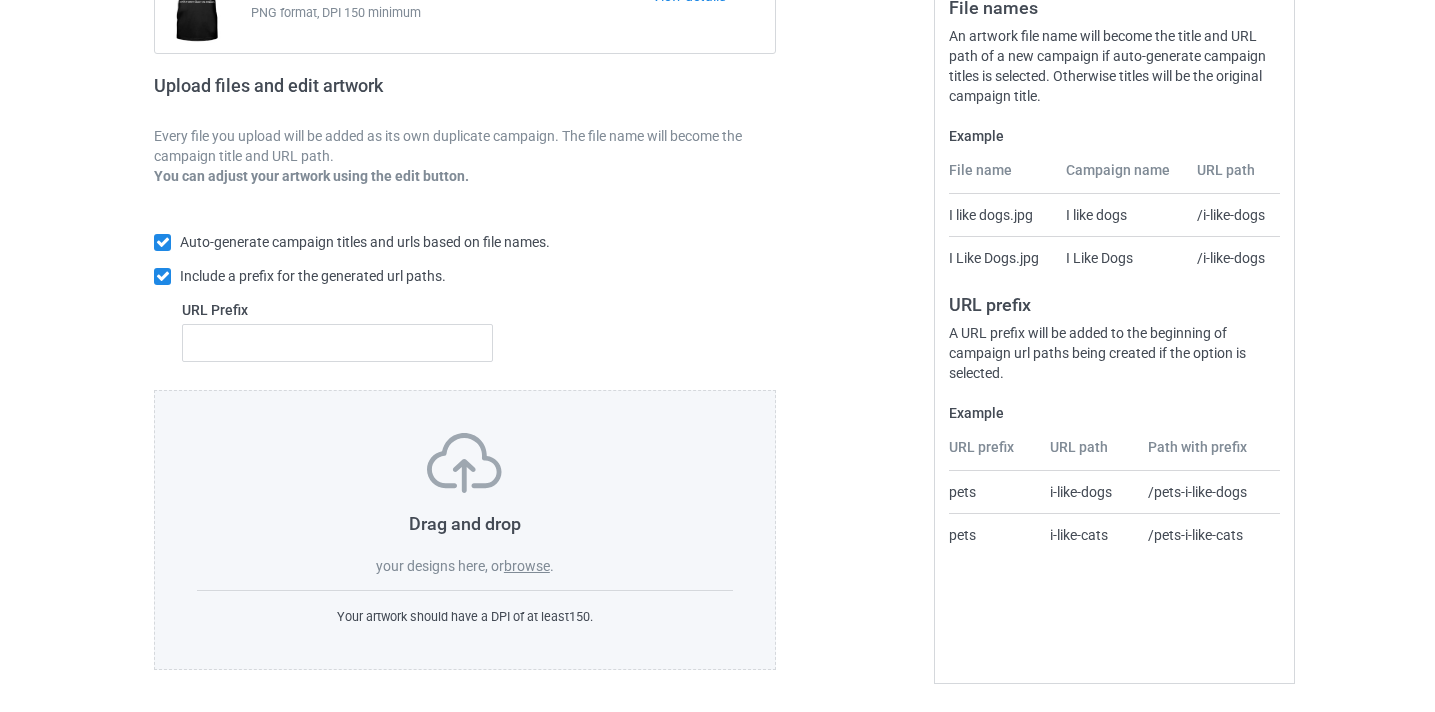 click on "Drag and drop your designs here, or  browse . Your artwork should have a DPI of at least 150 ." at bounding box center [465, 530] 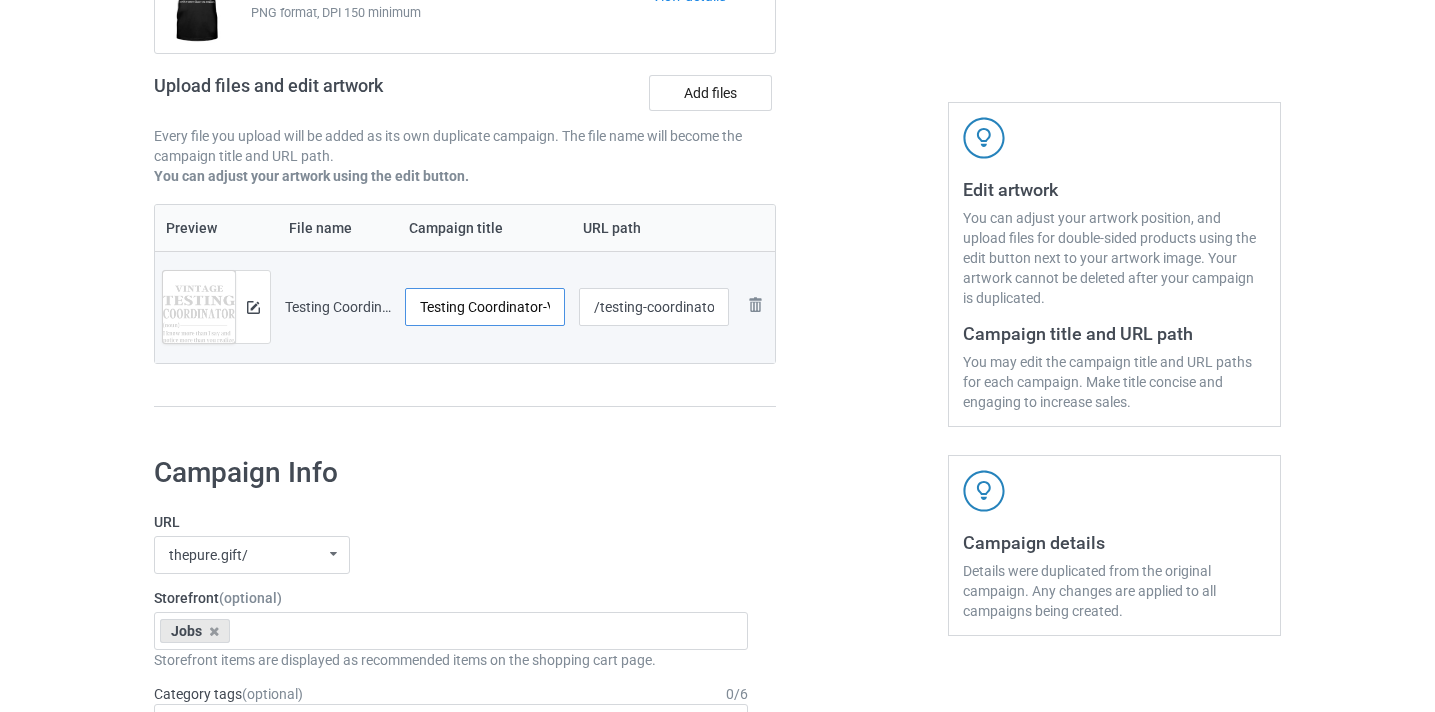 click on "Testing Coordinator-VinNew" at bounding box center (485, 307) 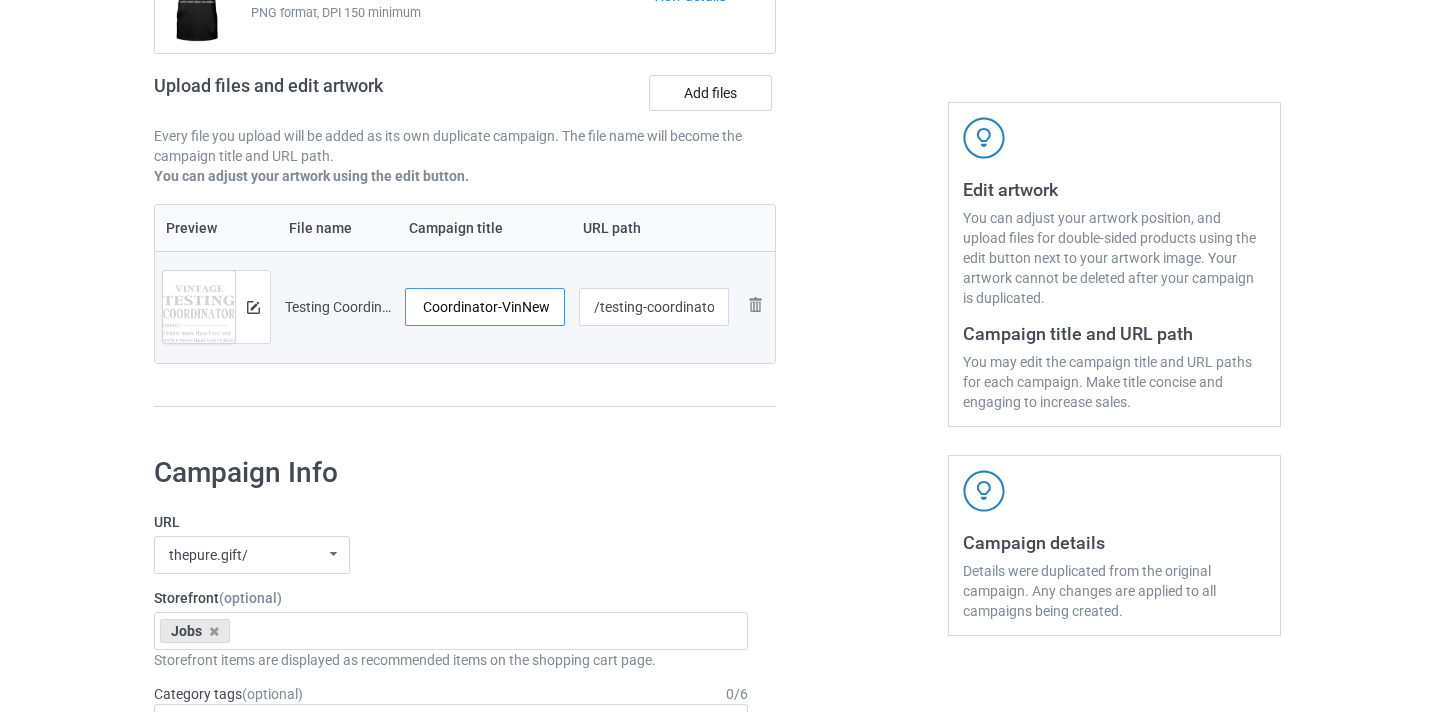 drag, startPoint x: 525, startPoint y: 307, endPoint x: 563, endPoint y: 304, distance: 38.118237 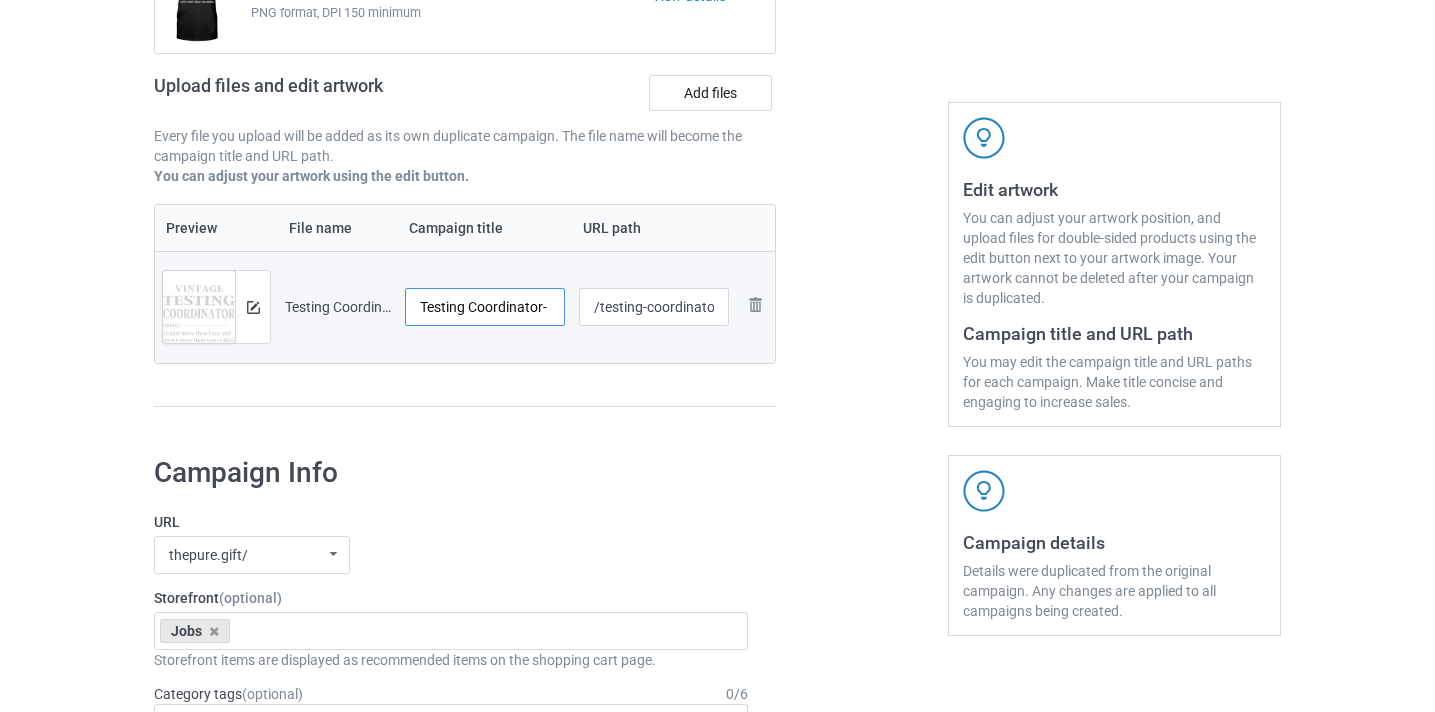scroll, scrollTop: 0, scrollLeft: 0, axis: both 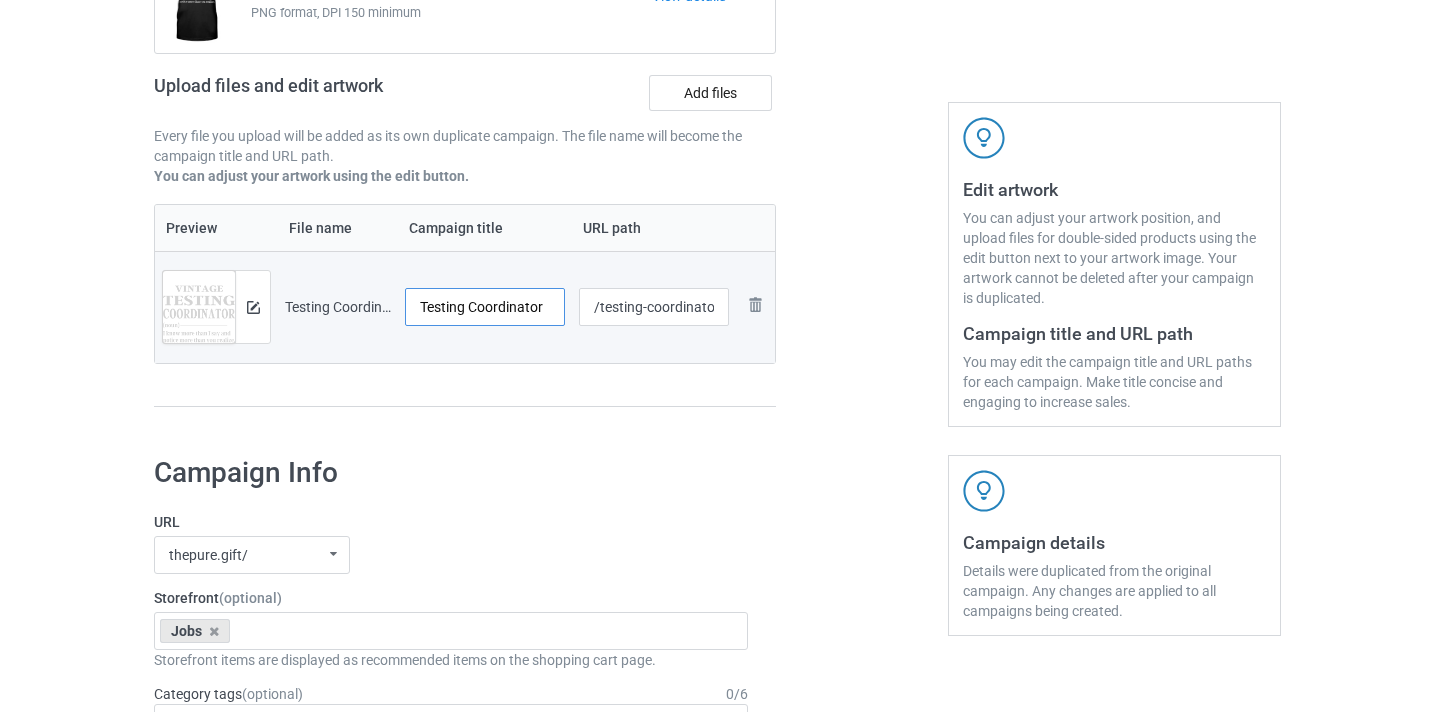 type on "Testing Coordinator" 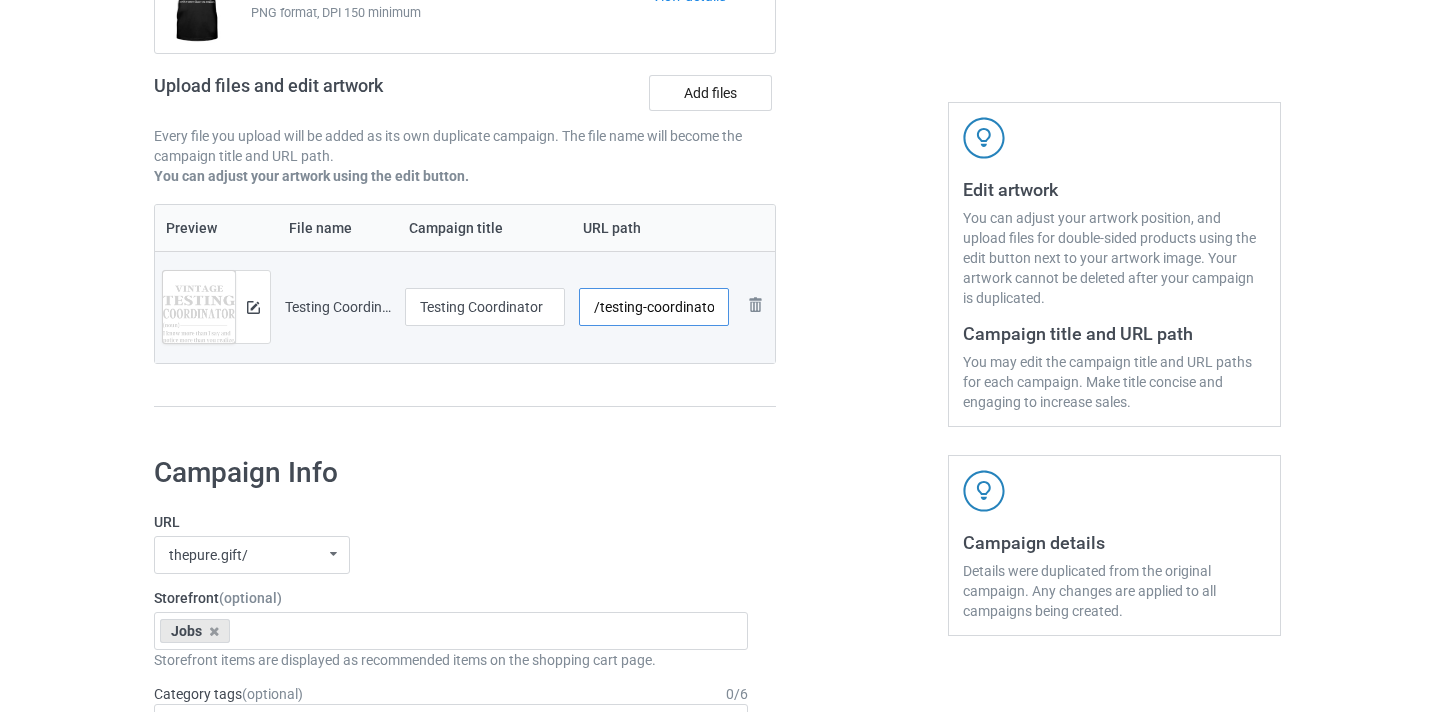 click on "/testing-coordinator-vinnew" at bounding box center [485, 307] 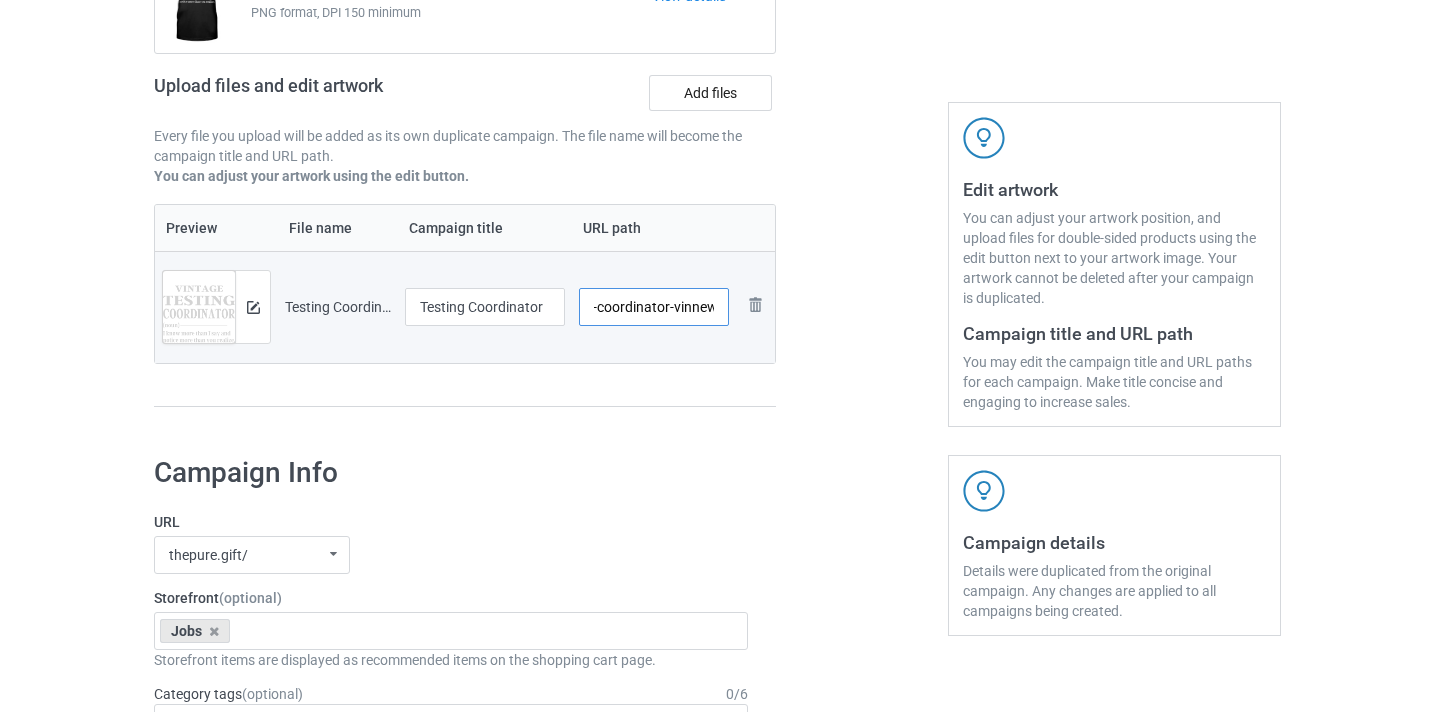 drag, startPoint x: 648, startPoint y: 306, endPoint x: 714, endPoint y: 308, distance: 66.0303 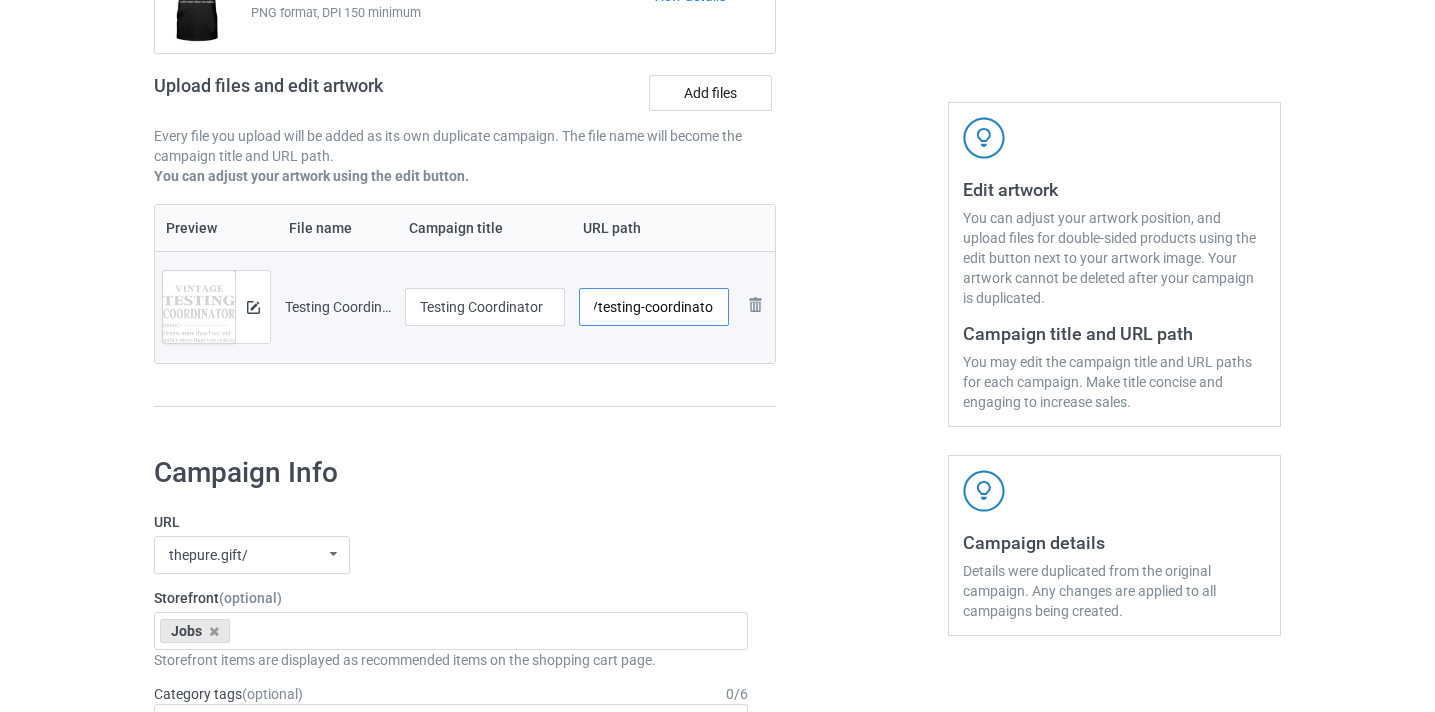 scroll, scrollTop: 0, scrollLeft: 10, axis: horizontal 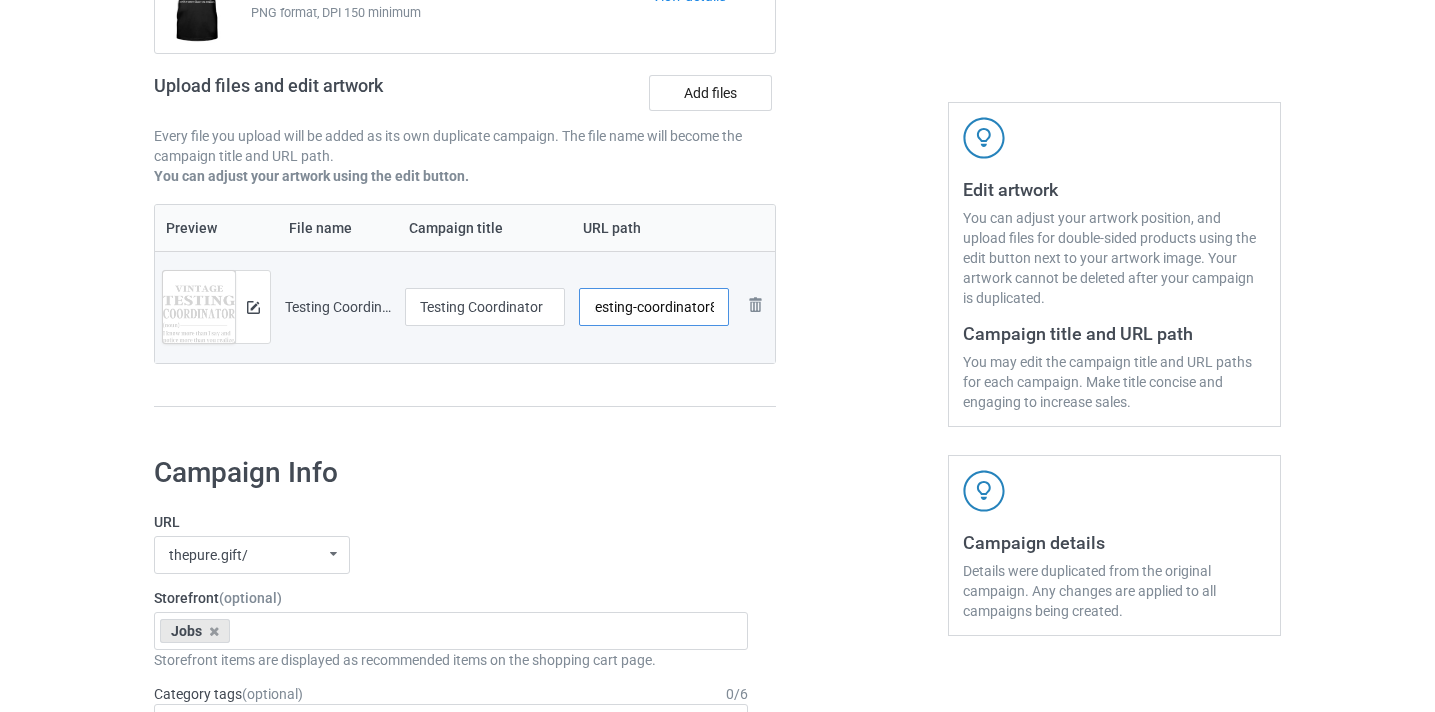 type on "/testing-coordinator8" 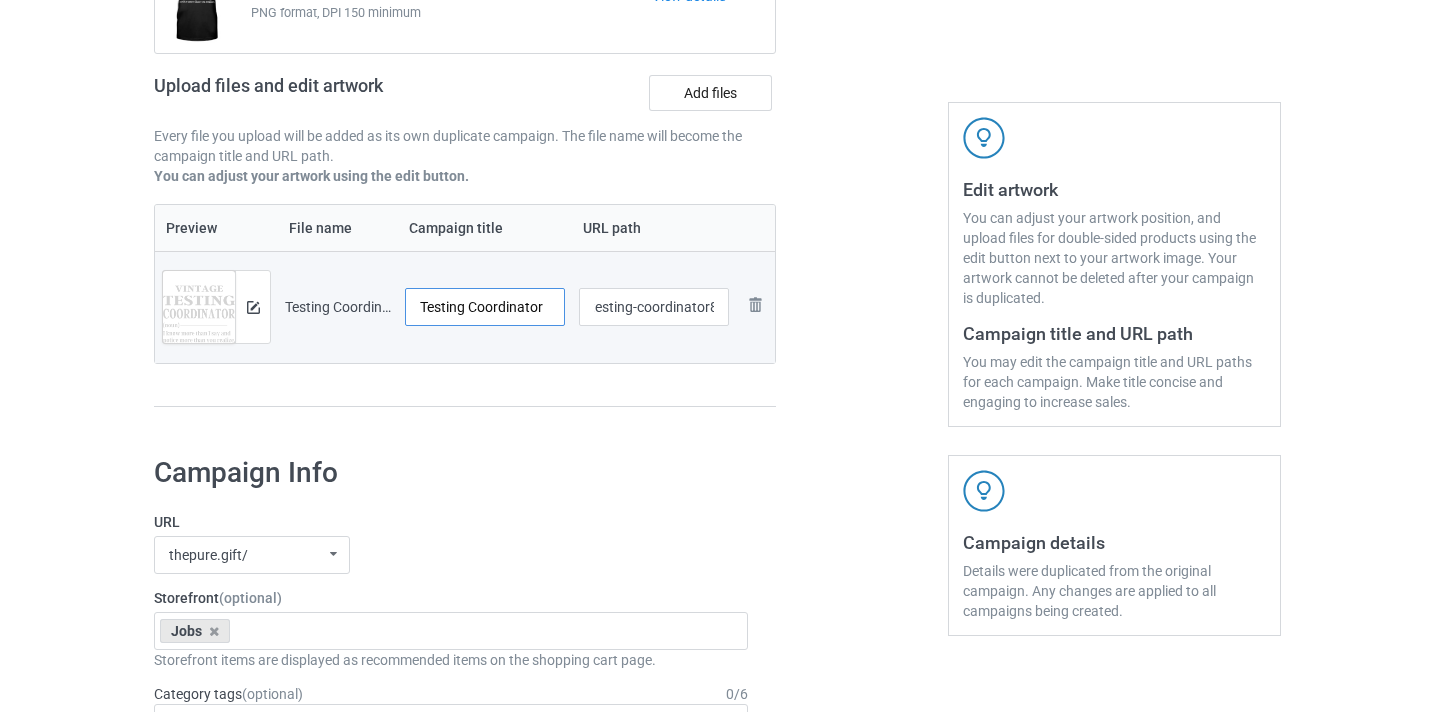 click on "Testing Coordinator" at bounding box center [485, 307] 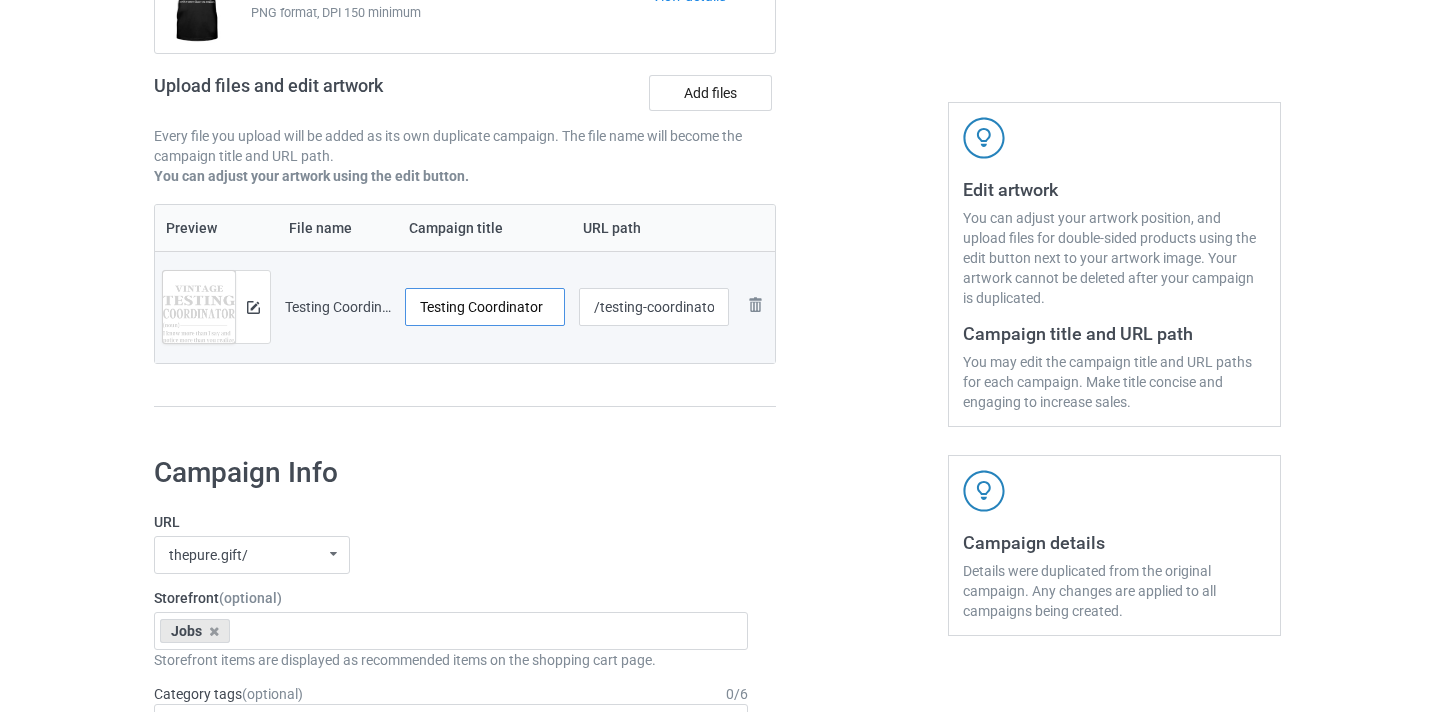 click on "Testing Coordinator" at bounding box center (485, 307) 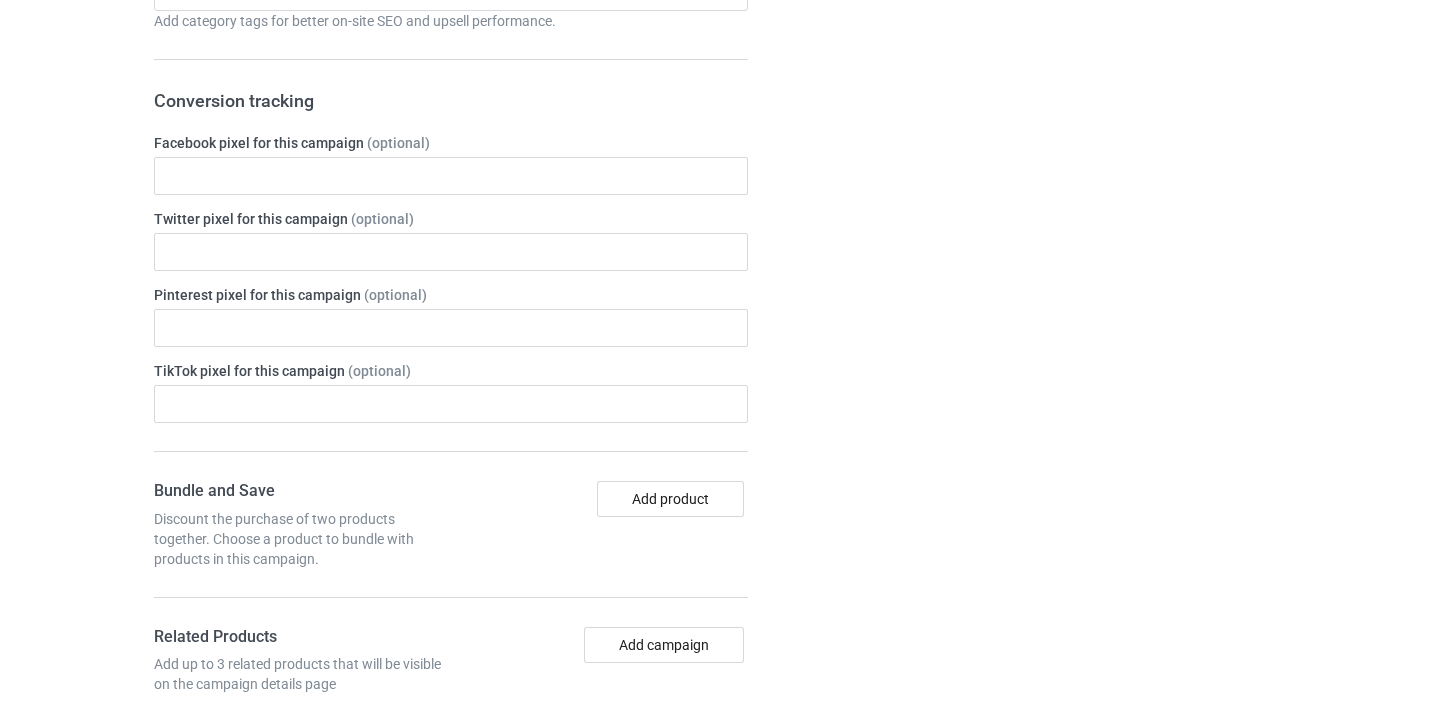 scroll, scrollTop: 1283, scrollLeft: 0, axis: vertical 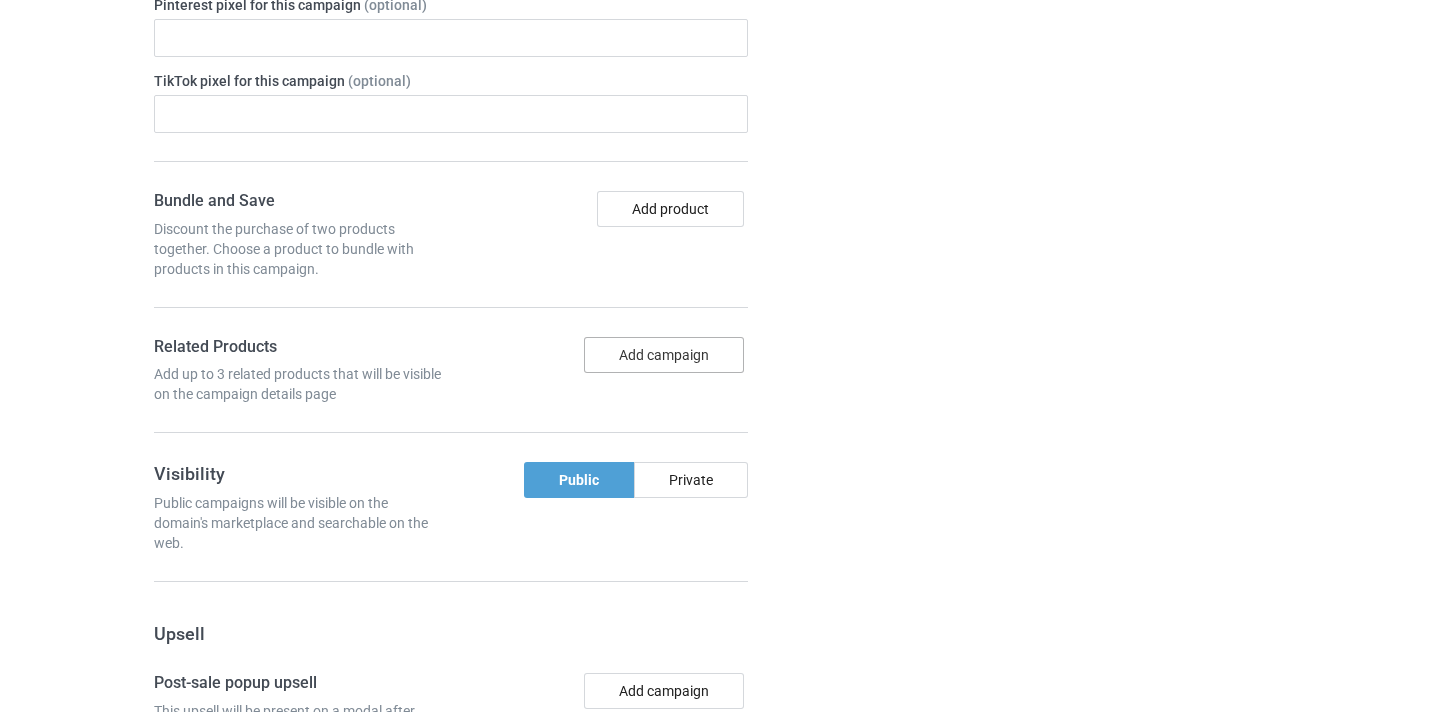 click on "Add campaign" at bounding box center [670, 209] 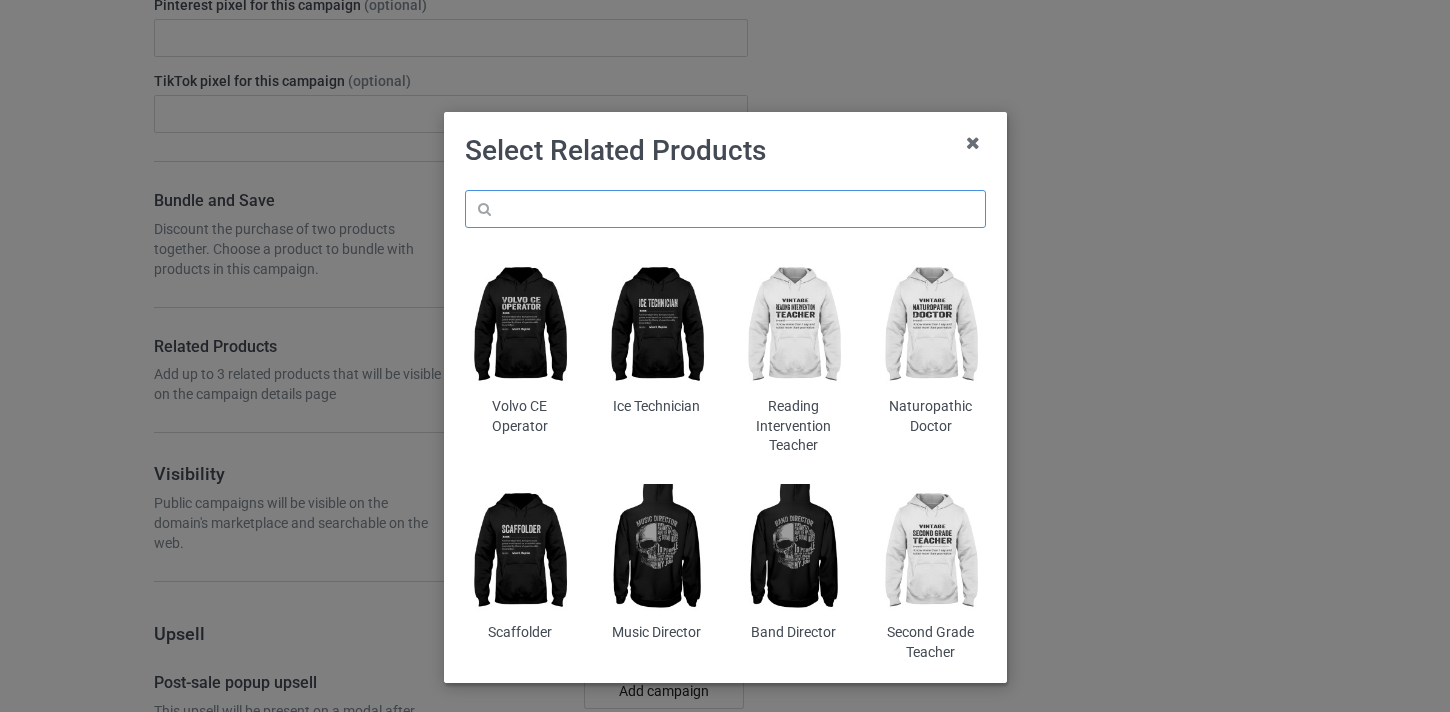click at bounding box center (725, 209) 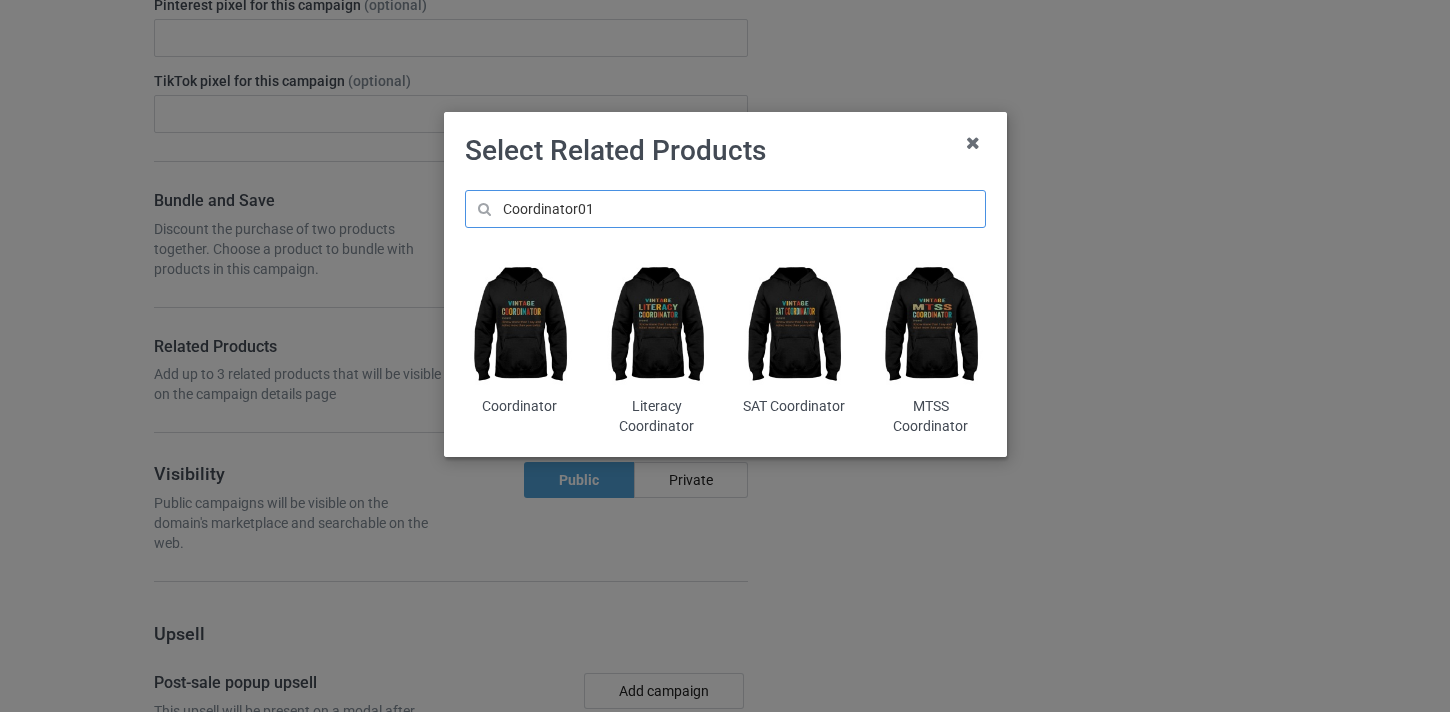 type on "Coordinator01" 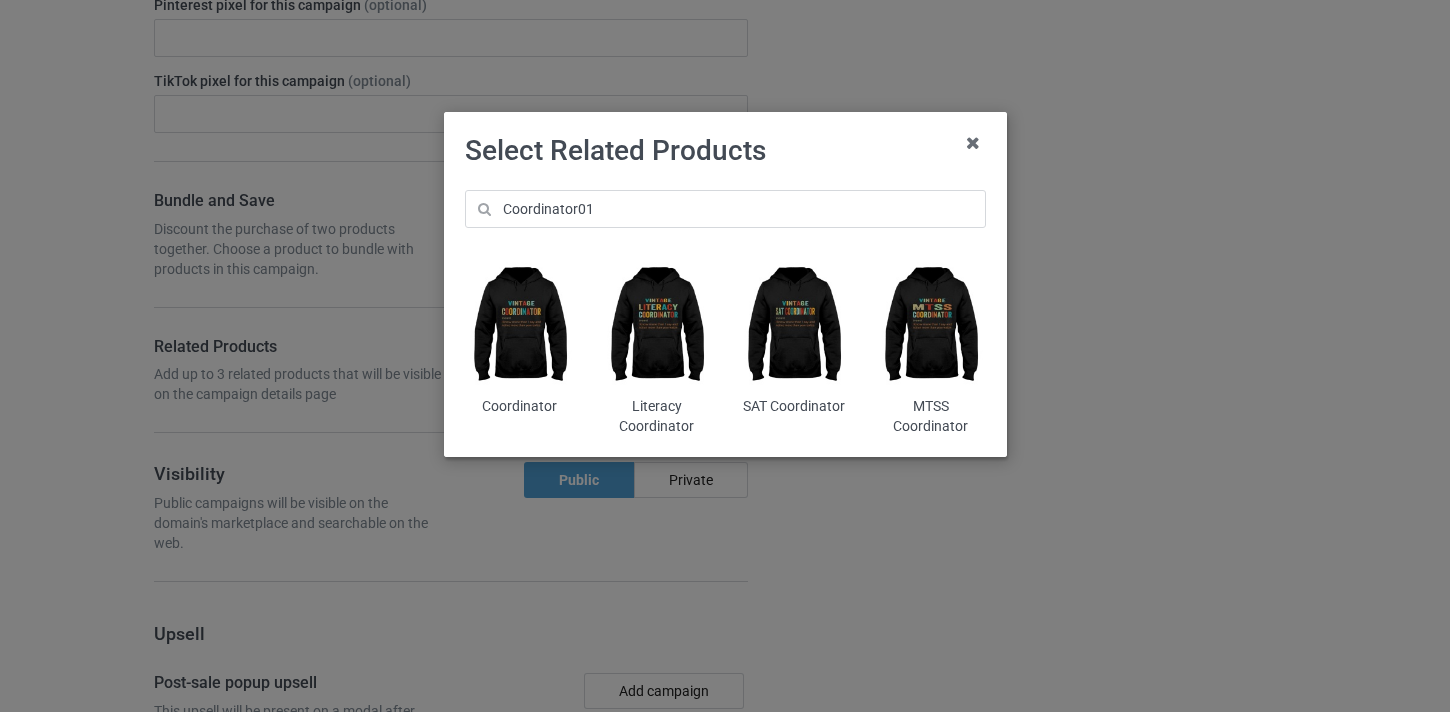 click at bounding box center (519, 326) 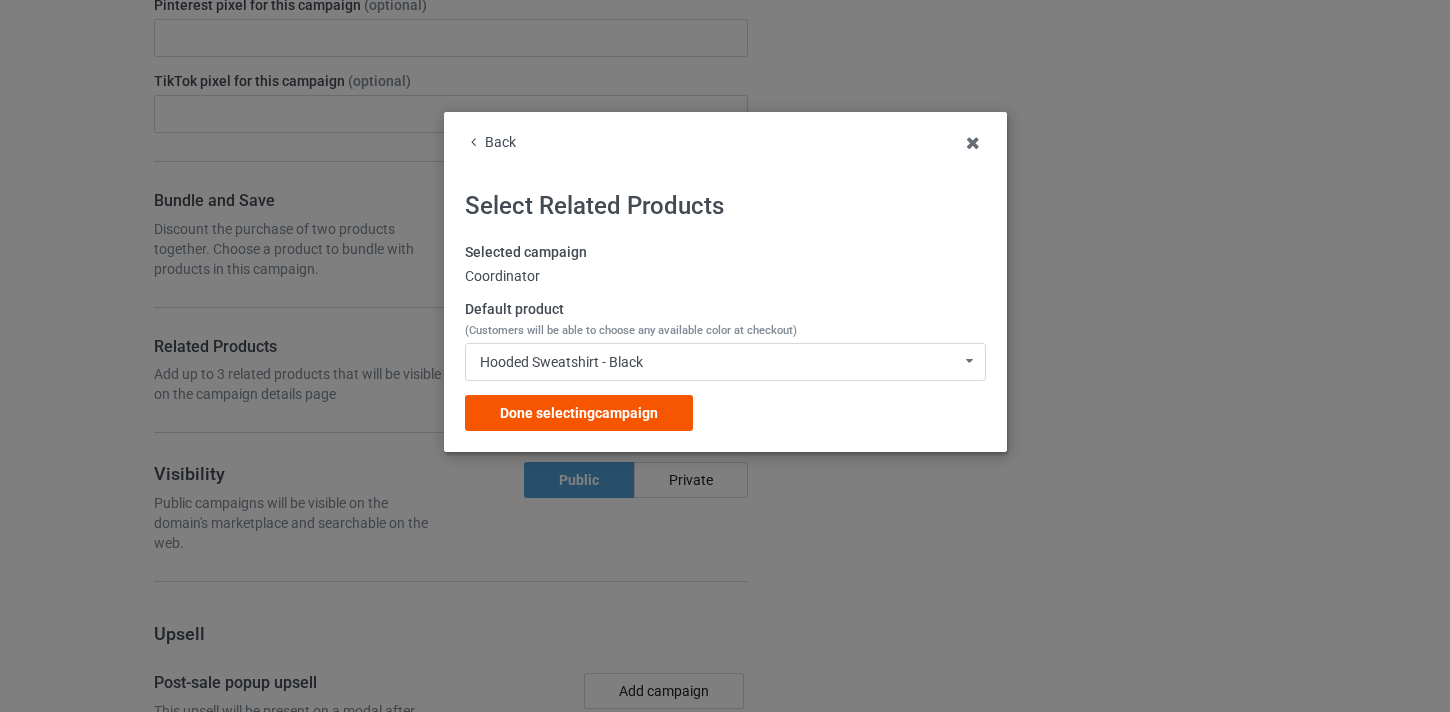 click on "Done selecting  campaign" at bounding box center [579, 413] 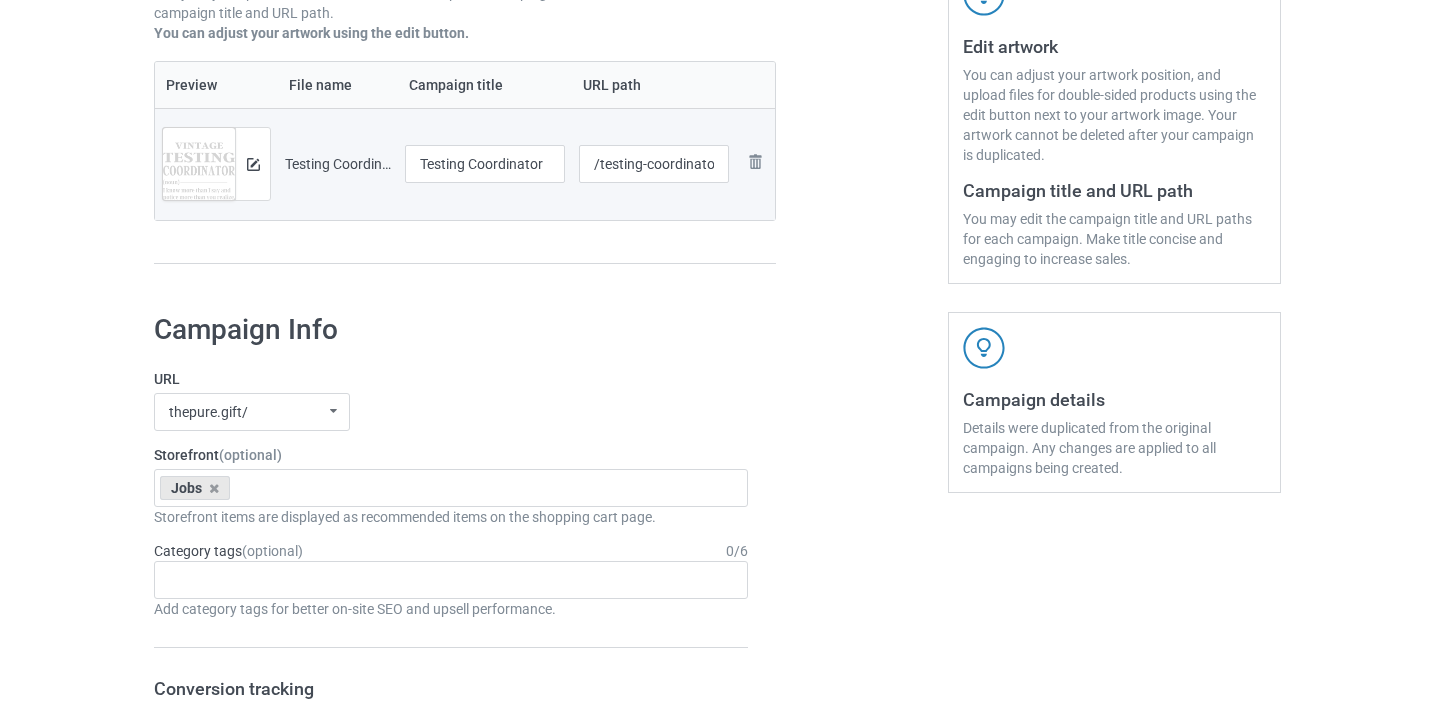 scroll, scrollTop: 0, scrollLeft: 0, axis: both 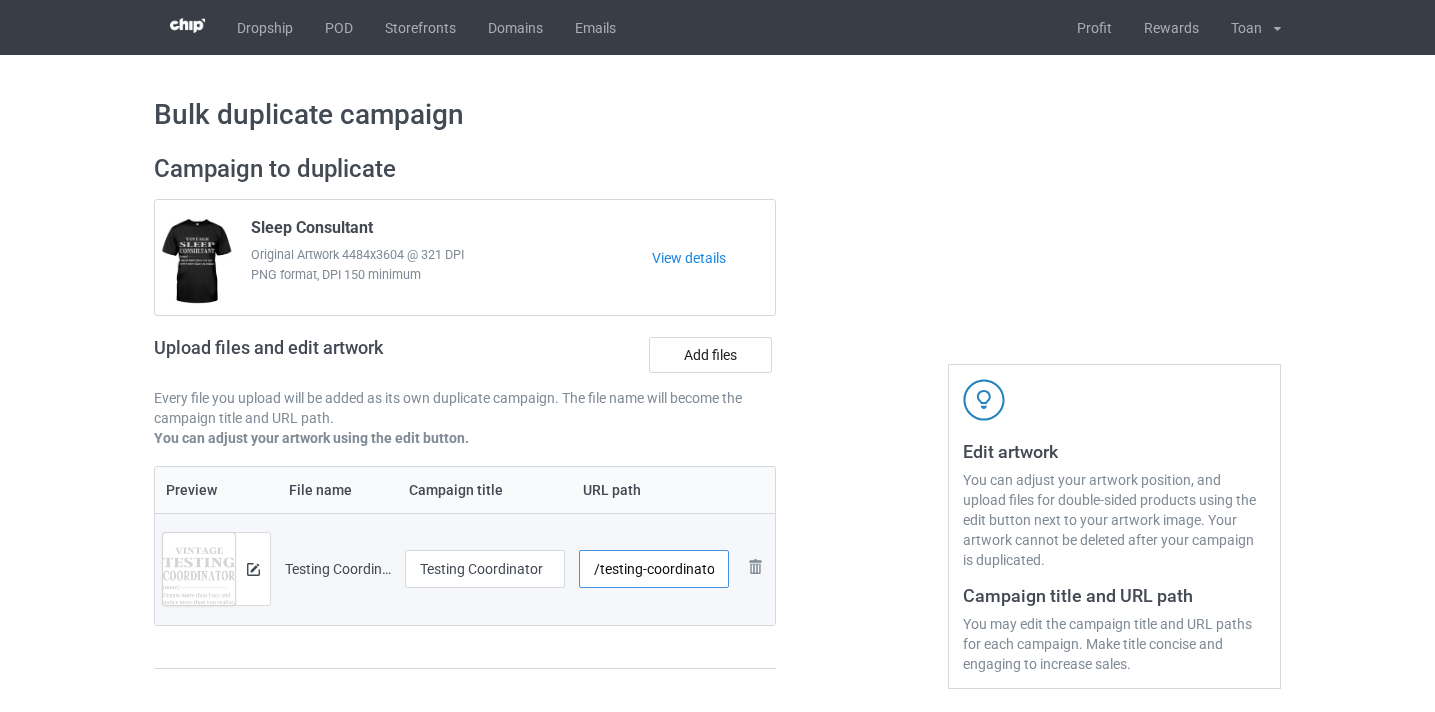 click on "/testing-coordinator8" at bounding box center [485, 569] 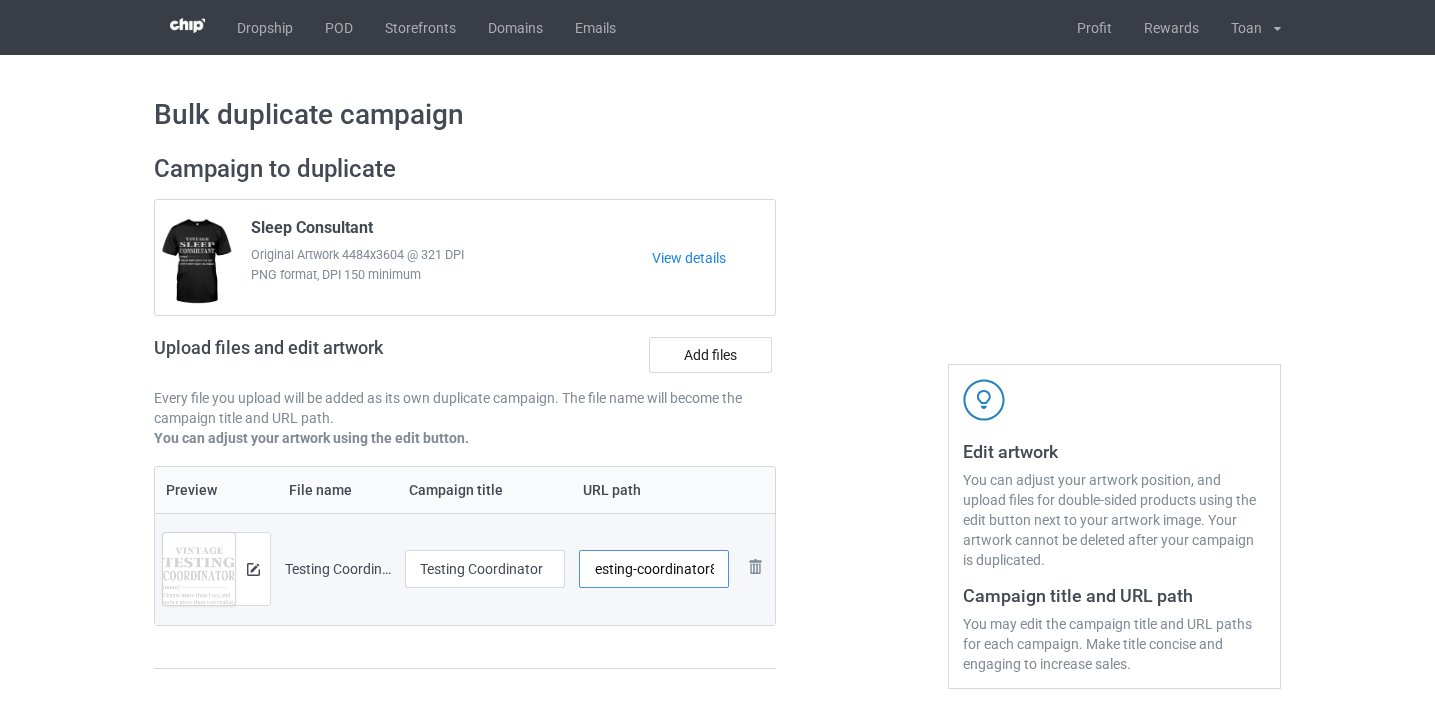 drag, startPoint x: 676, startPoint y: 571, endPoint x: 813, endPoint y: 572, distance: 137.00365 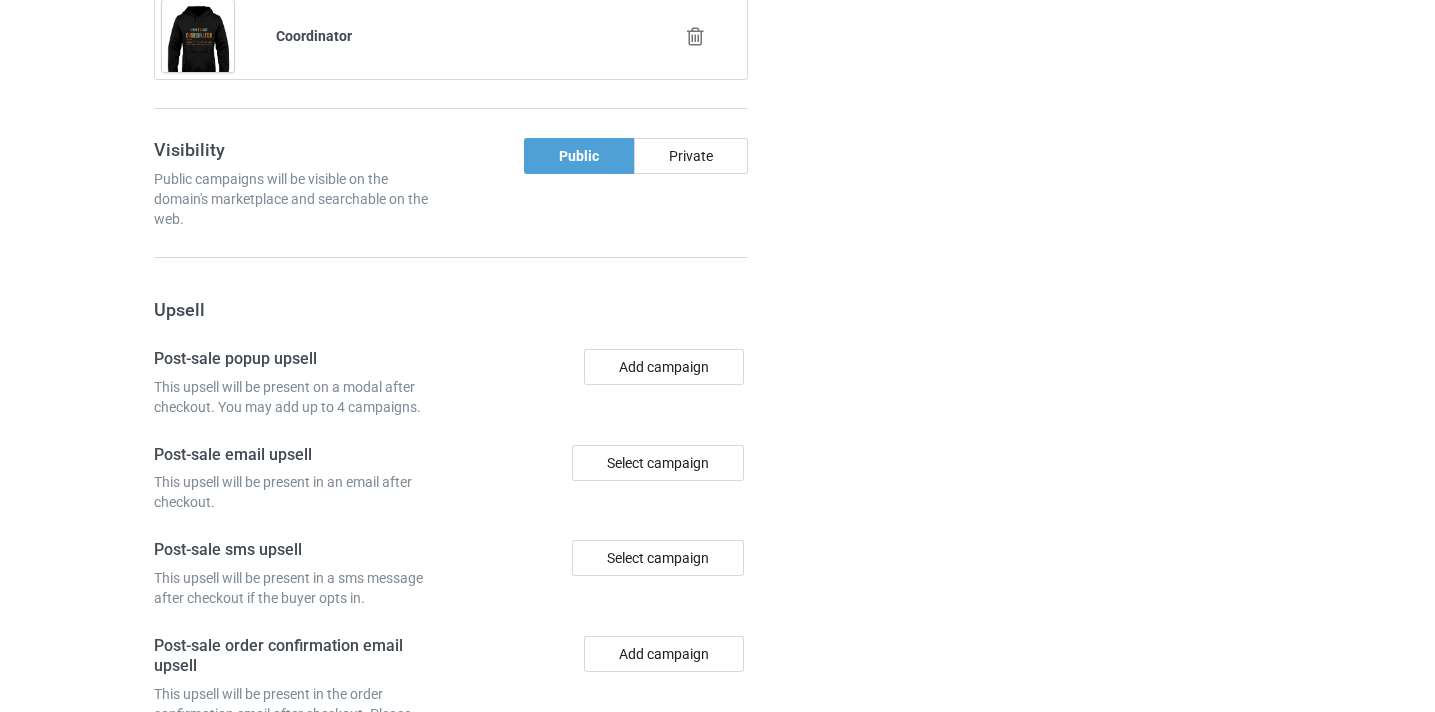 scroll, scrollTop: 1956, scrollLeft: 0, axis: vertical 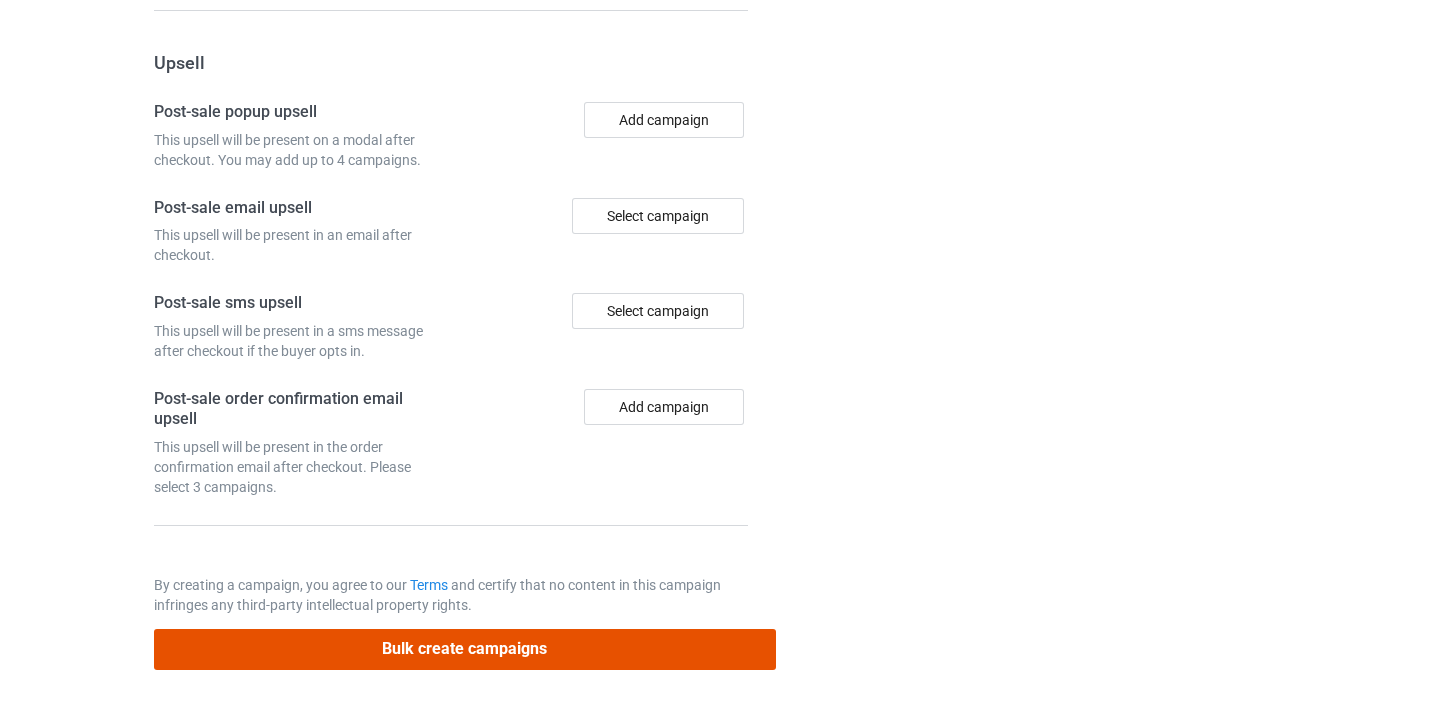click on "Bulk create campaigns" at bounding box center [465, 649] 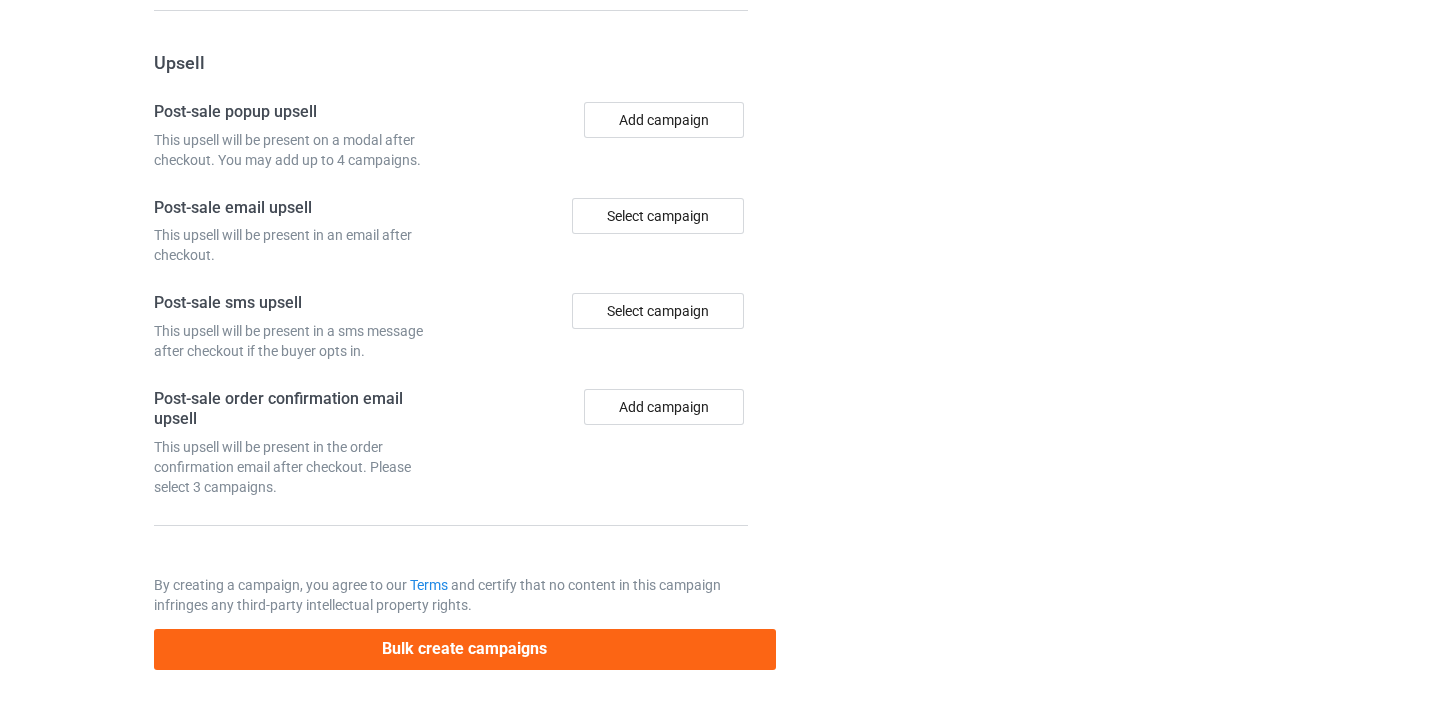 scroll, scrollTop: 0, scrollLeft: 0, axis: both 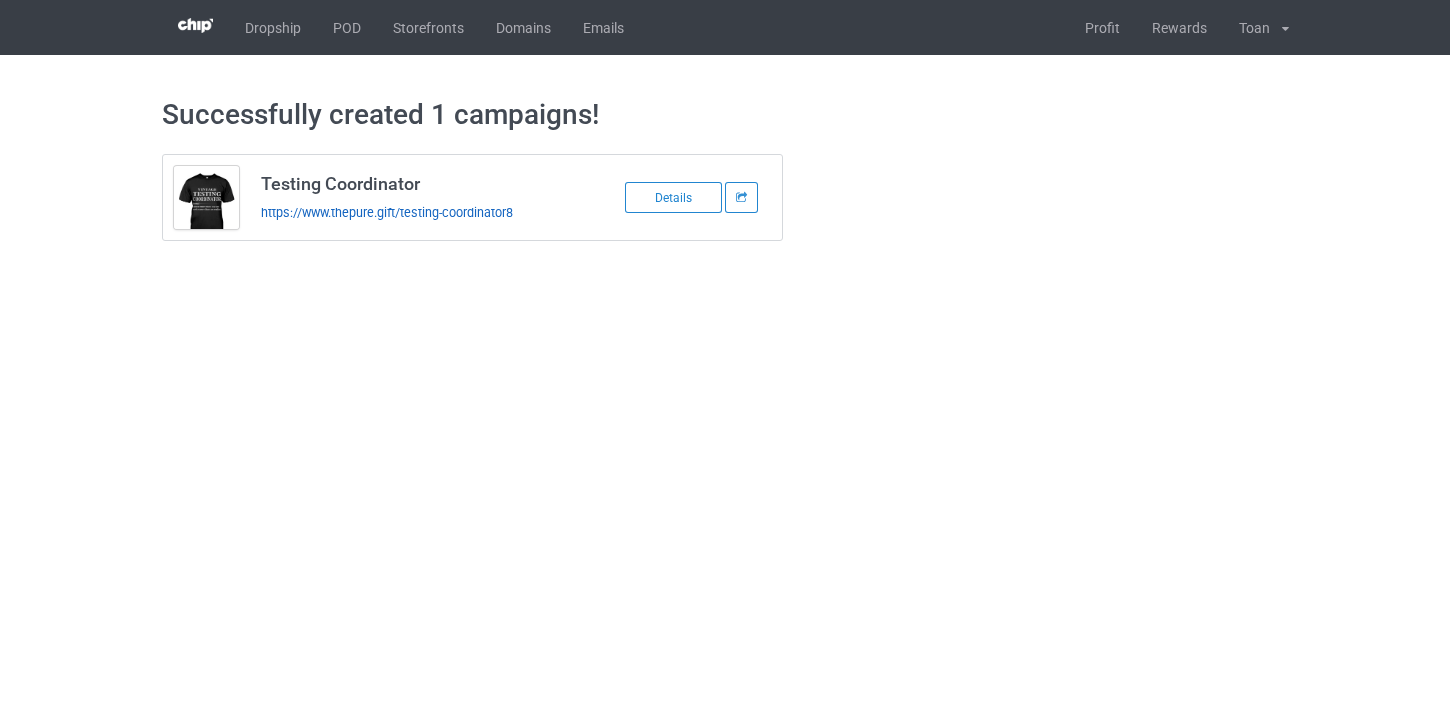 click on "https://www.thepure.gift/testing-coordinator8" at bounding box center (387, 212) 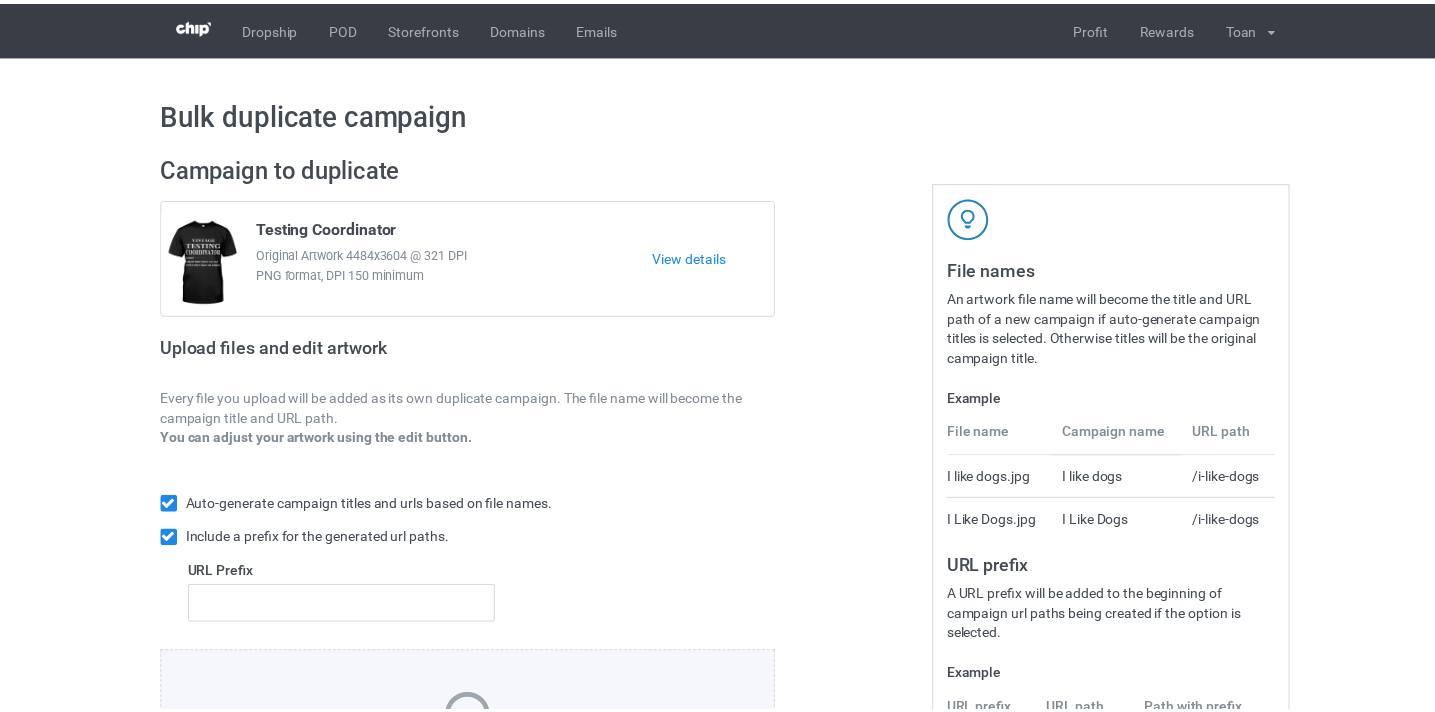 scroll, scrollTop: 0, scrollLeft: 0, axis: both 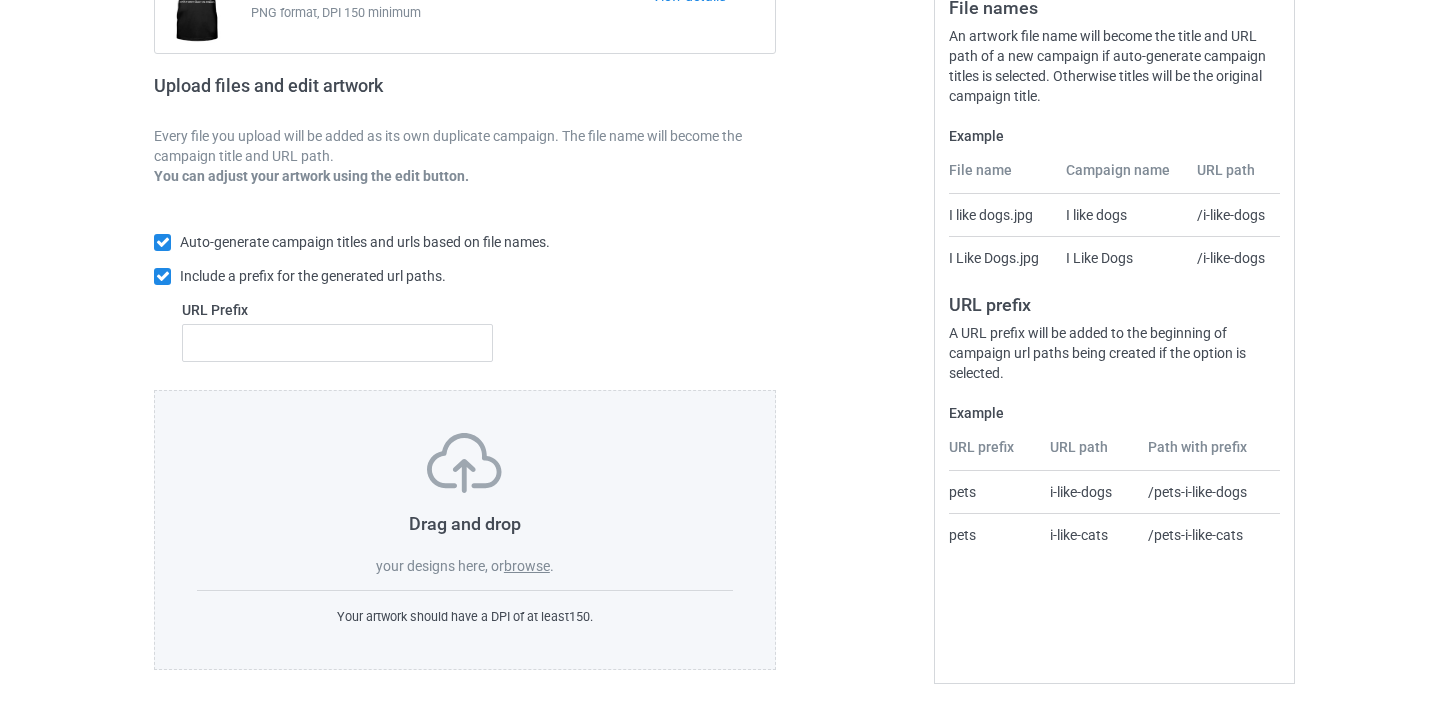 click on "browse" at bounding box center [527, 566] 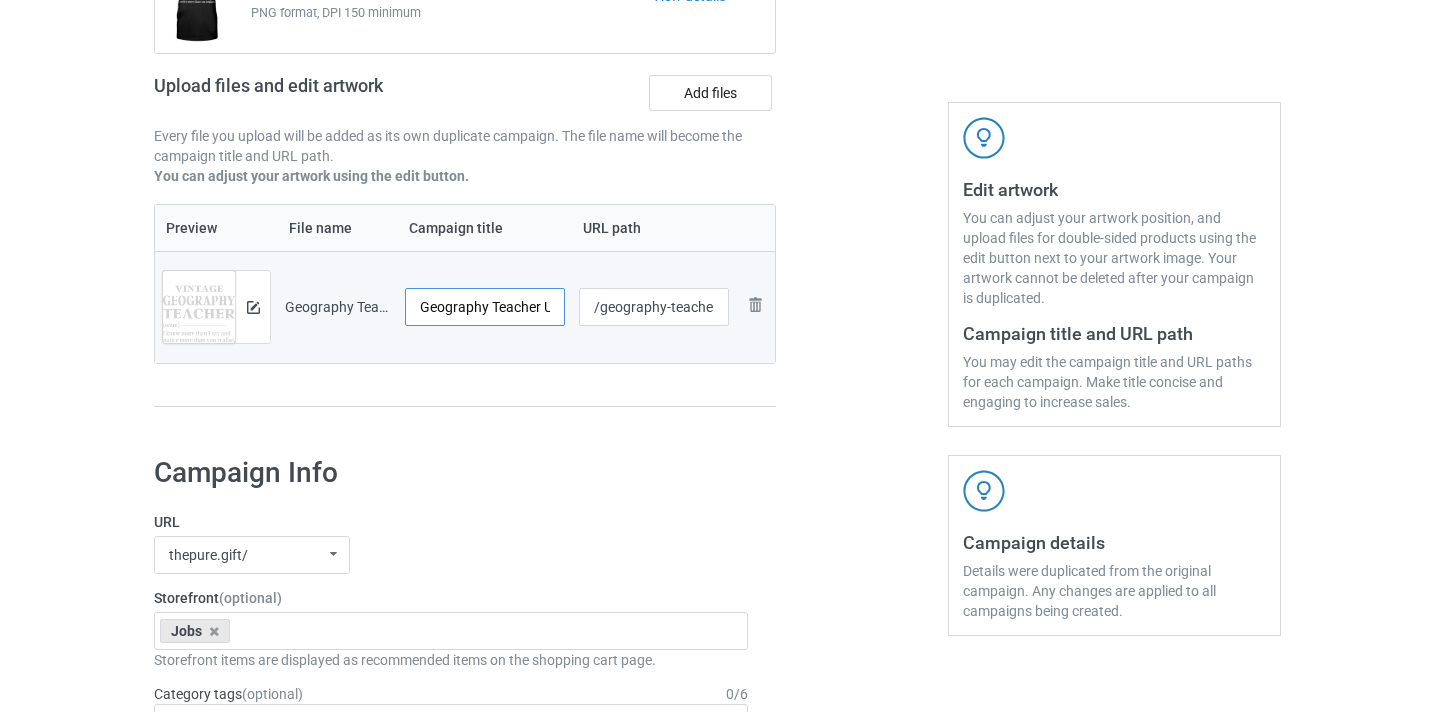 click on "Geography Teacher UK-VinNew" at bounding box center [485, 307] 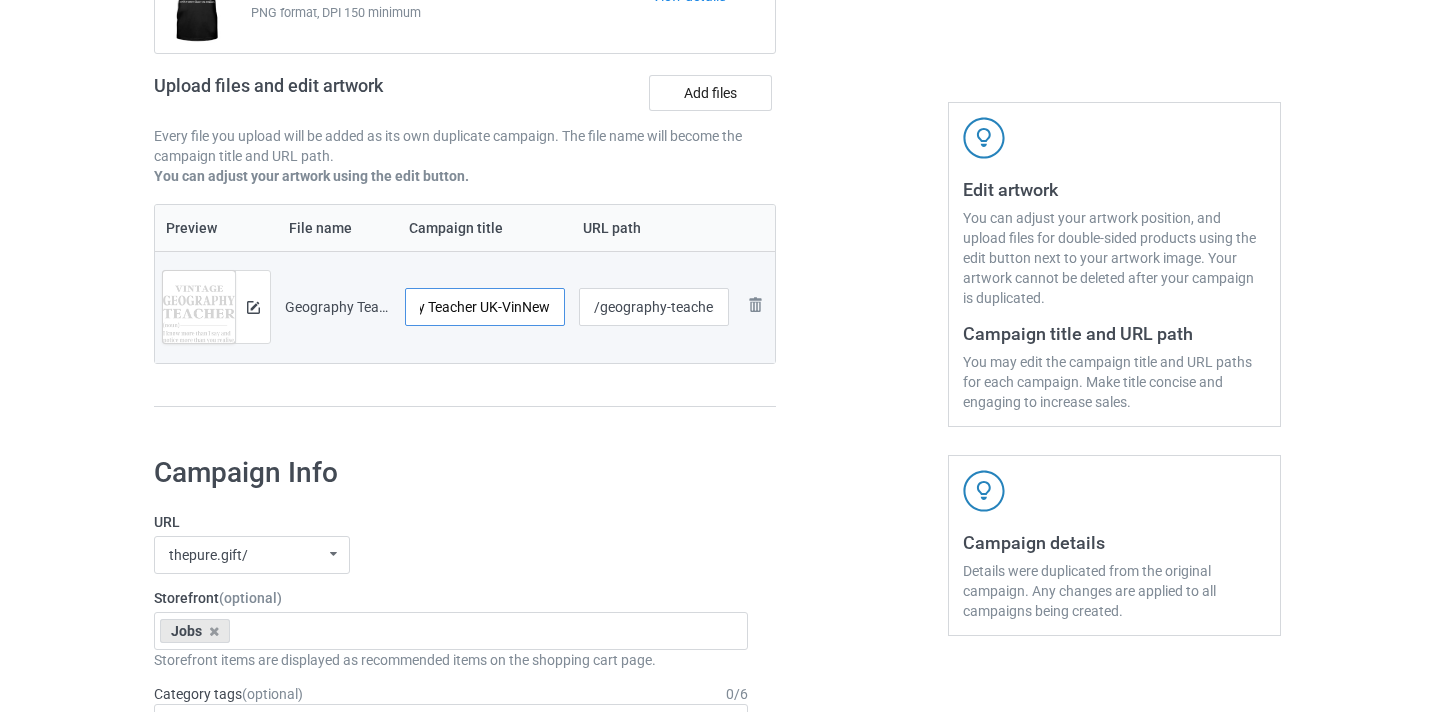 drag, startPoint x: 506, startPoint y: 310, endPoint x: 589, endPoint y: 313, distance: 83.0542 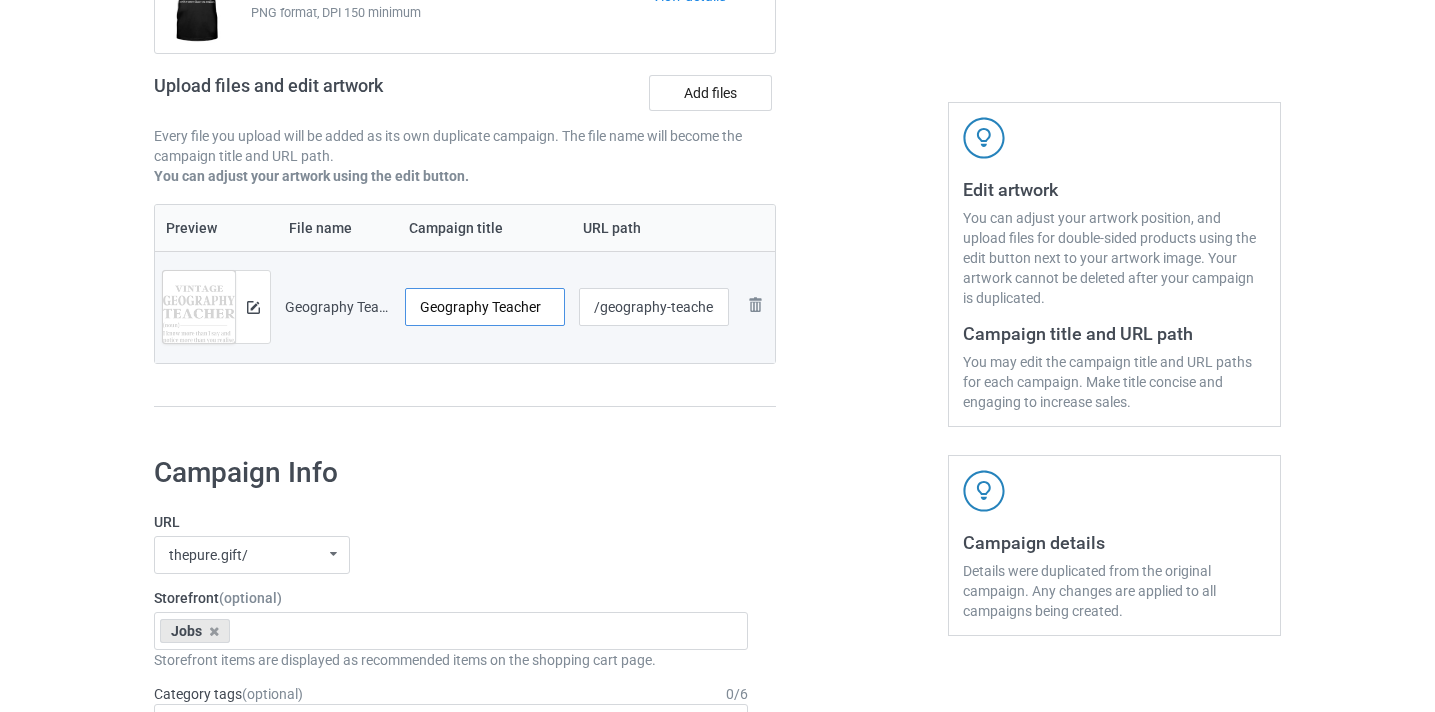 scroll, scrollTop: 0, scrollLeft: 0, axis: both 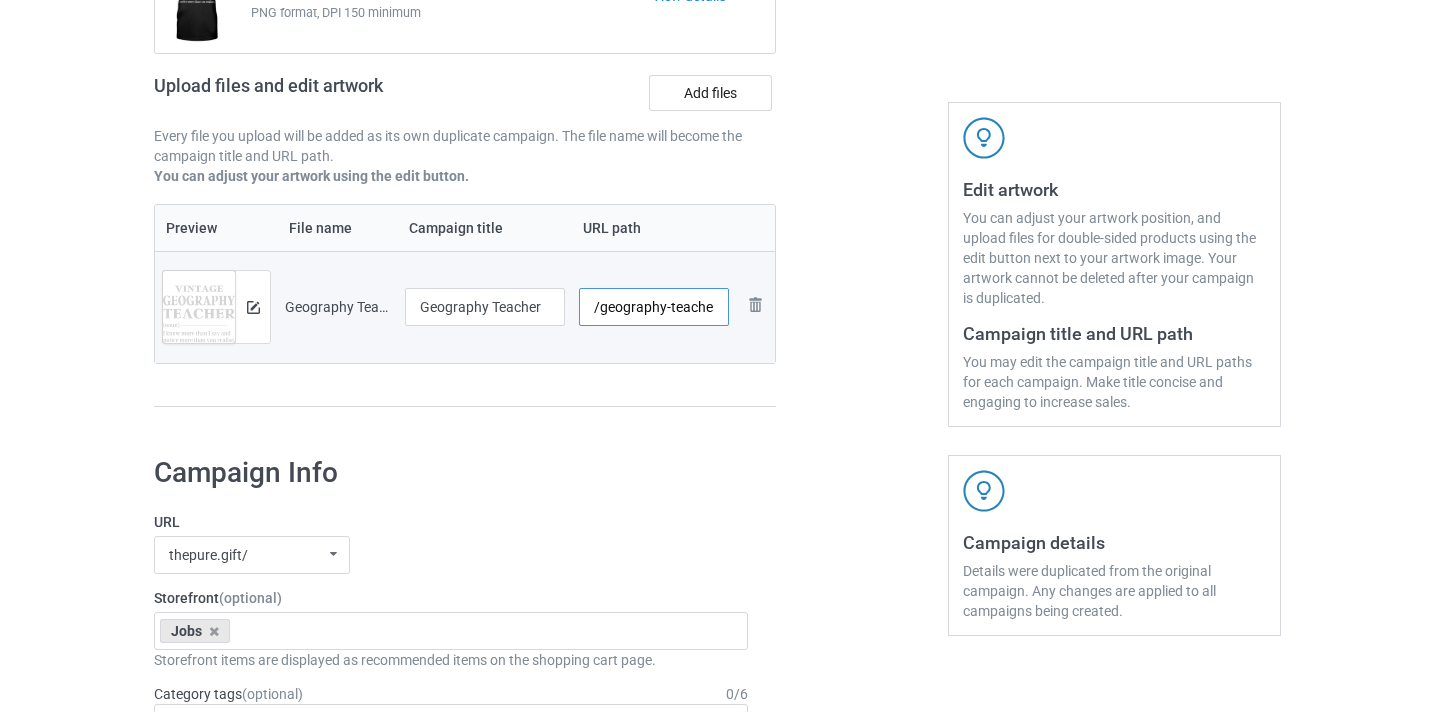 click on "/geography-teacher-[COUNTRY]" at bounding box center [485, 307] 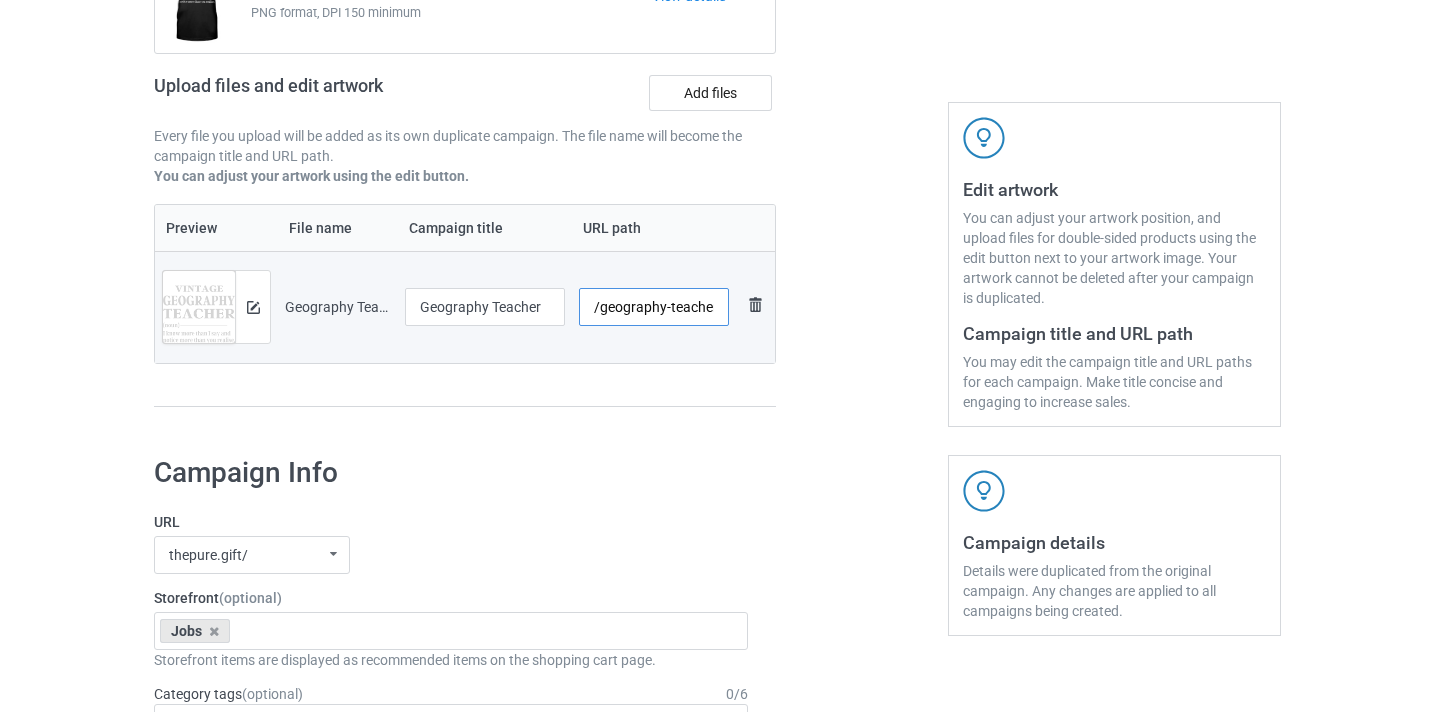 scroll, scrollTop: 0, scrollLeft: 66, axis: horizontal 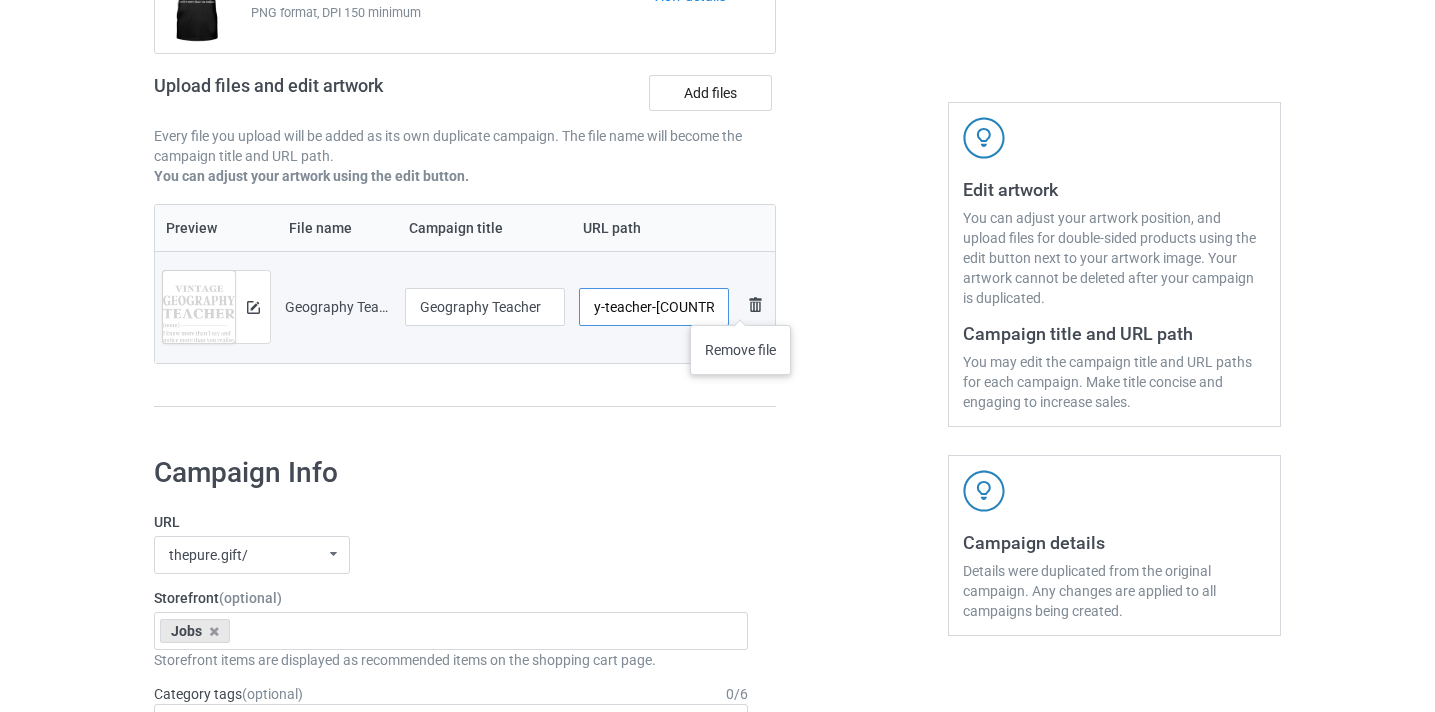 drag, startPoint x: 672, startPoint y: 301, endPoint x: 741, endPoint y: 305, distance: 69.115845 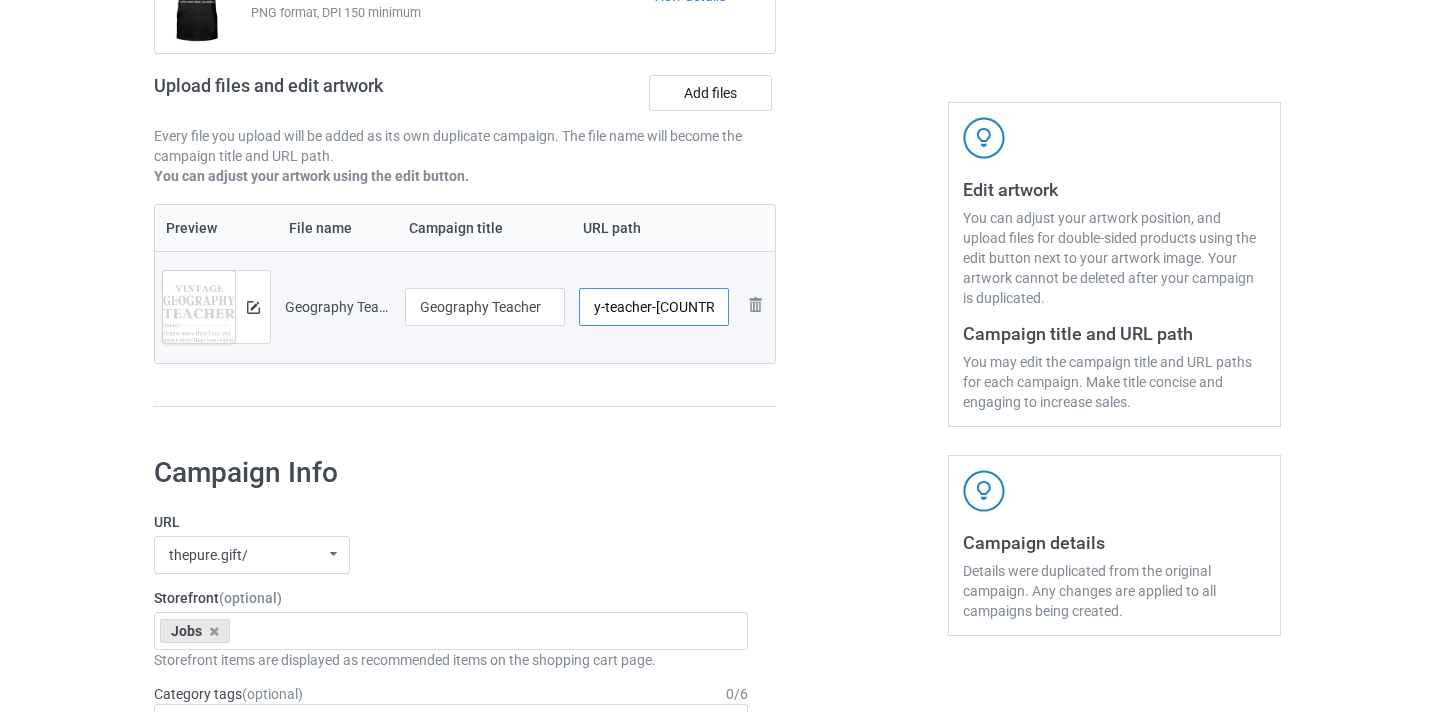 click on "/geography-teacher-[COUNTRY]" at bounding box center [485, 307] 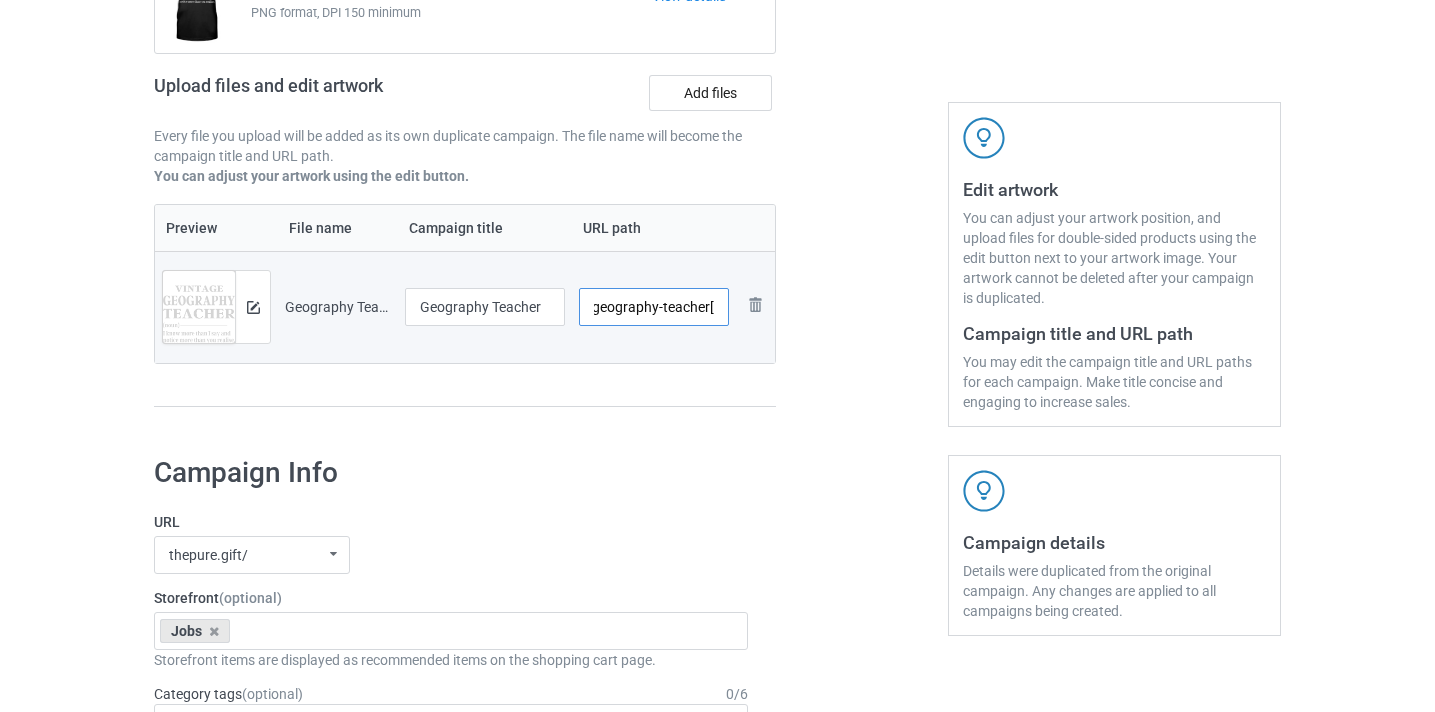 scroll, scrollTop: 0, scrollLeft: 16, axis: horizontal 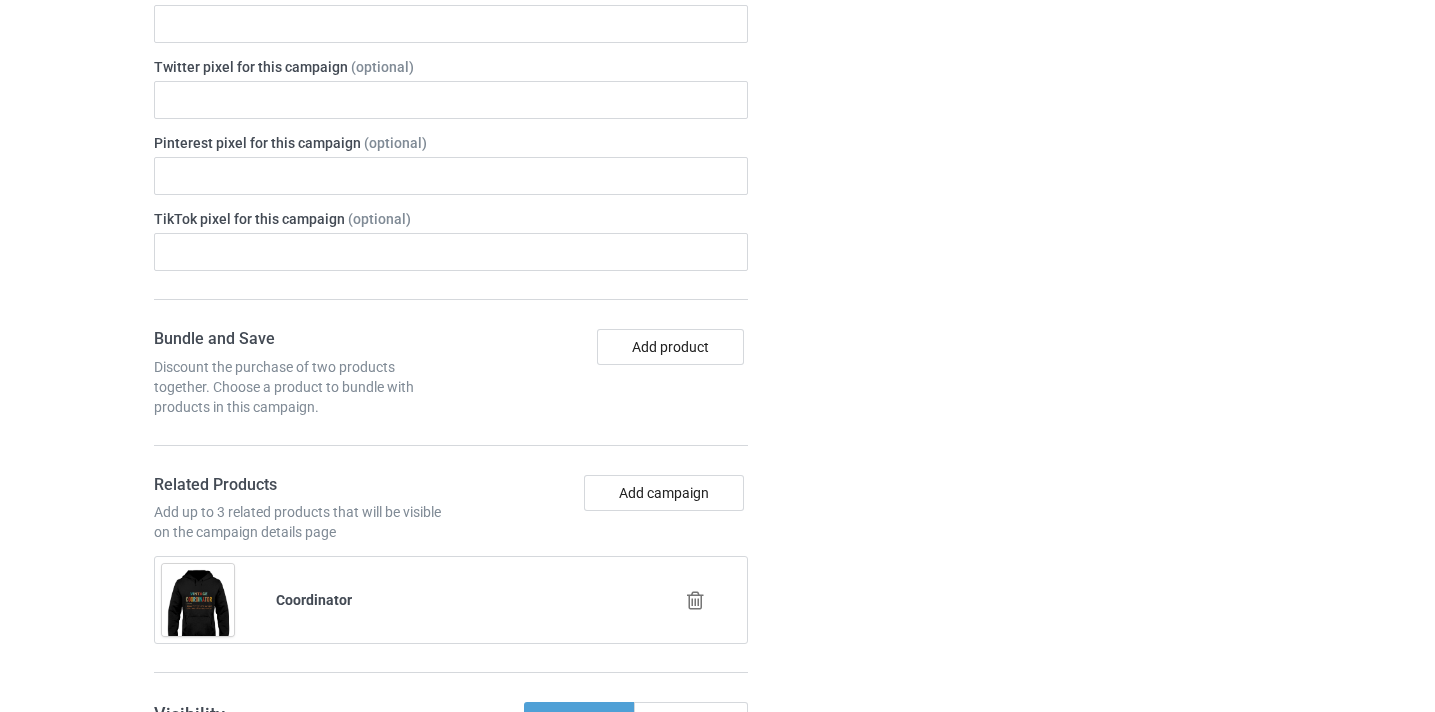 type on "/geography-teacher[NUMBER]" 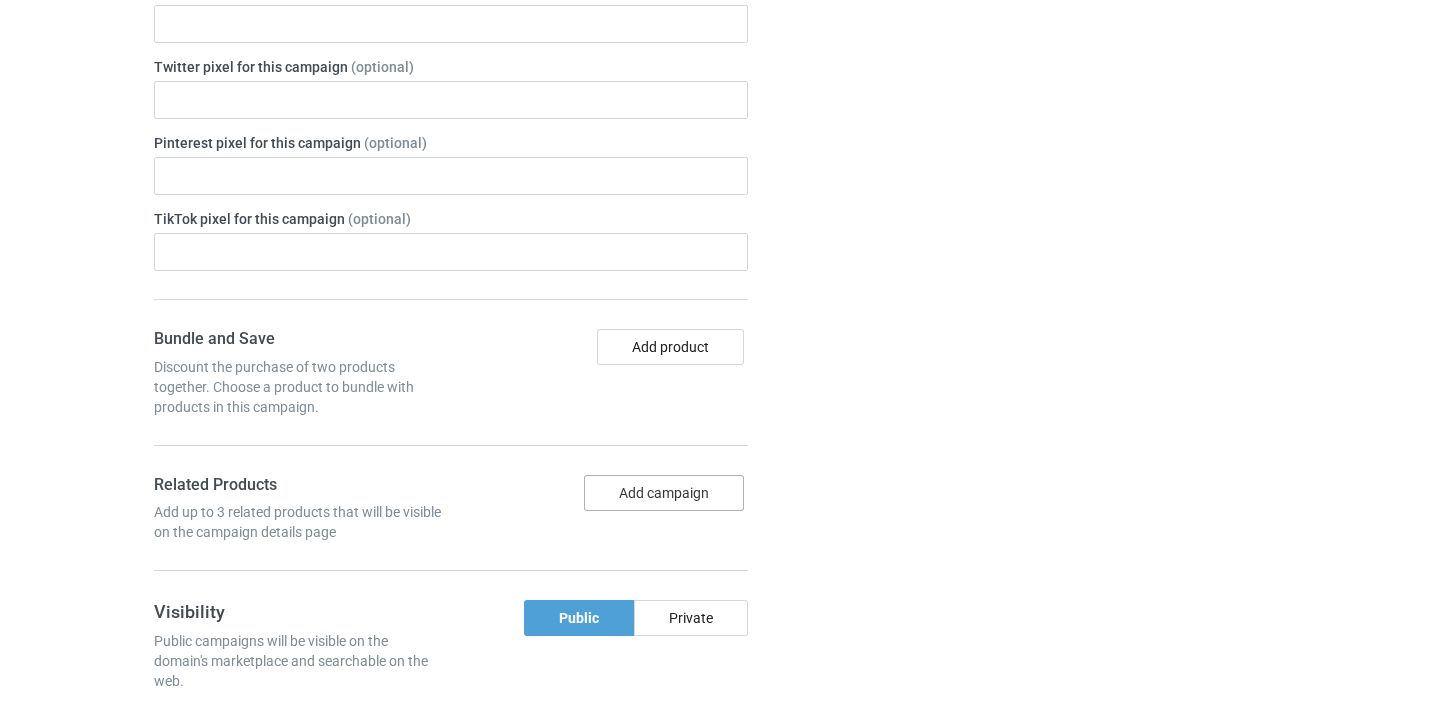 click on "Add campaign" at bounding box center [670, 347] 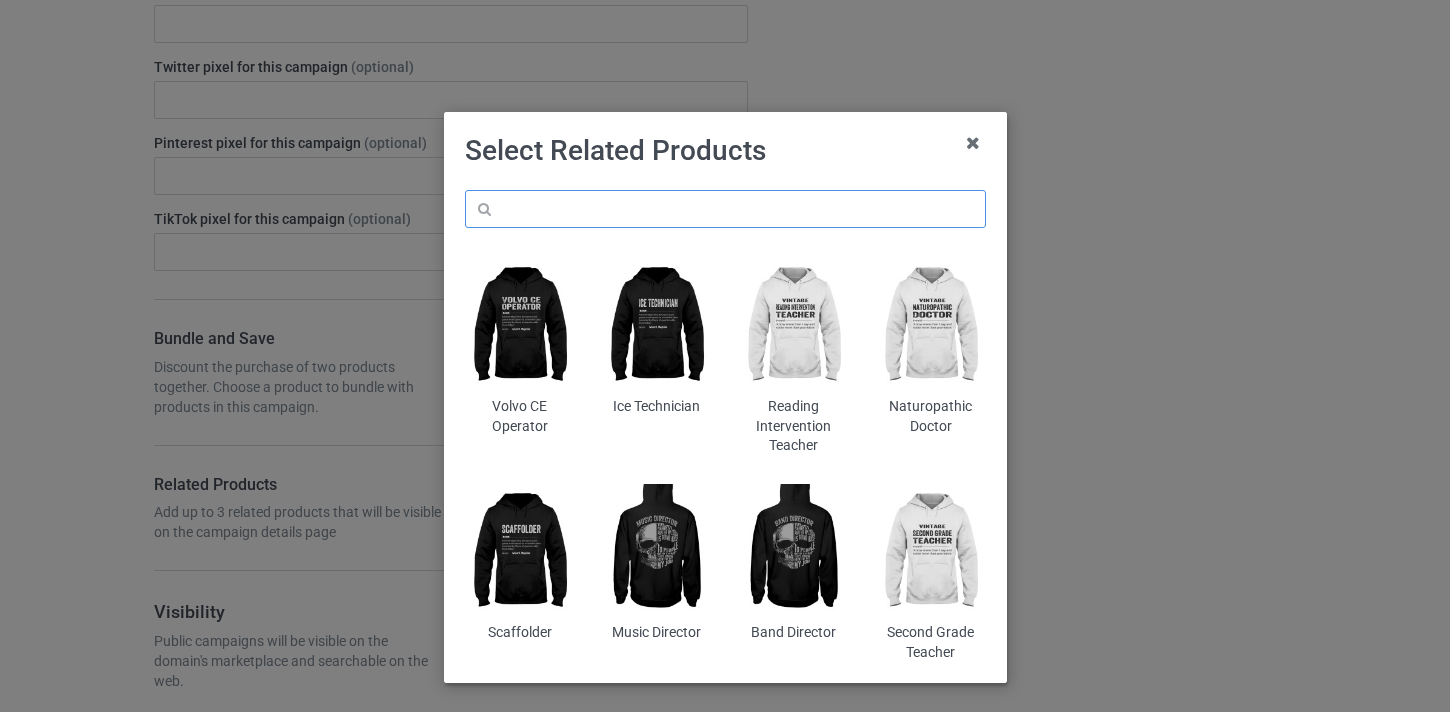click at bounding box center (725, 209) 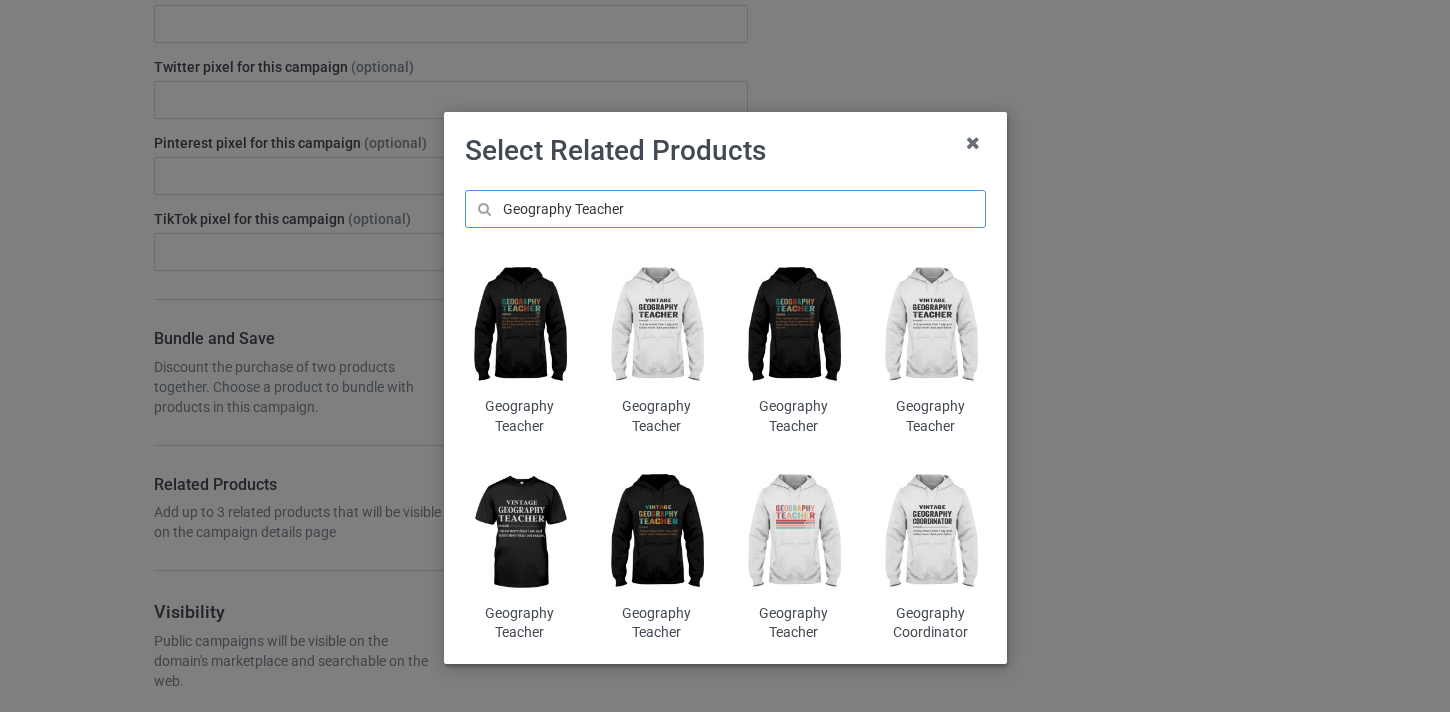type on "Geography Teacher" 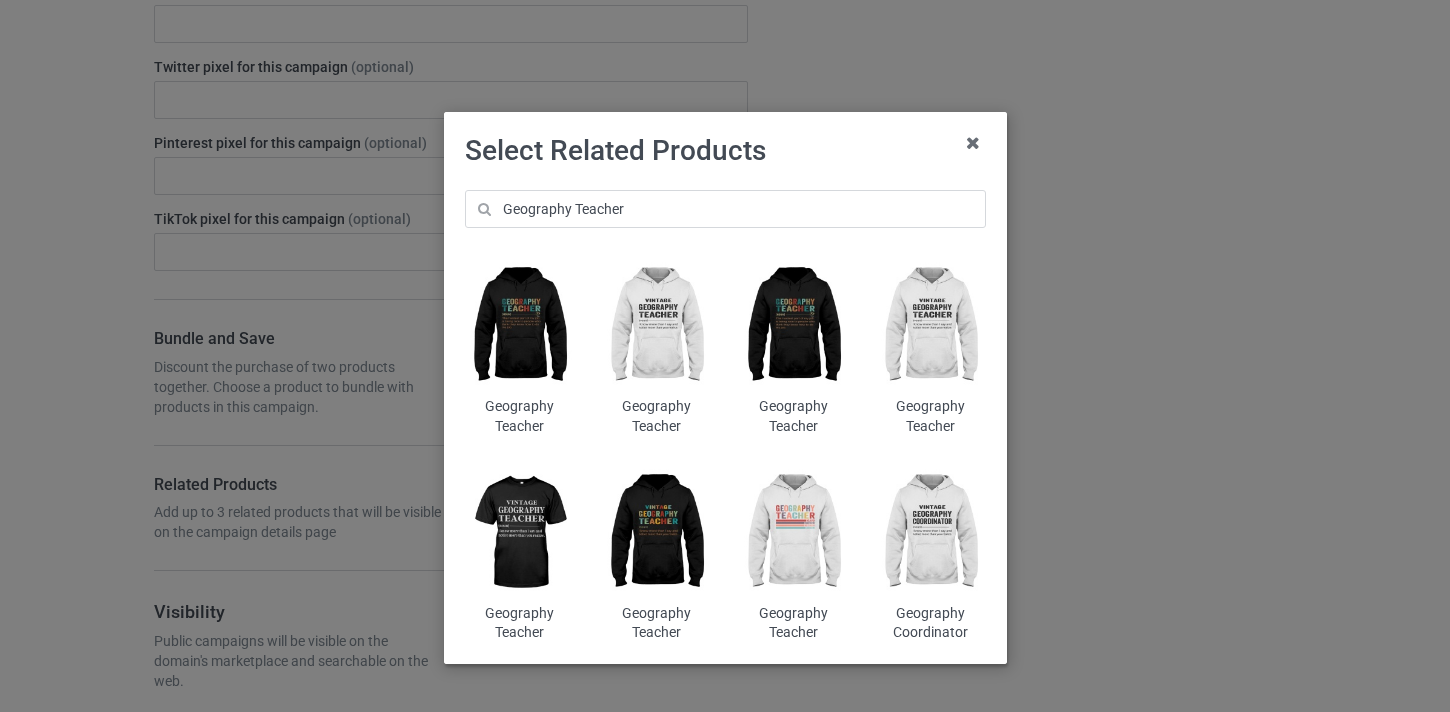 click at bounding box center (519, 326) 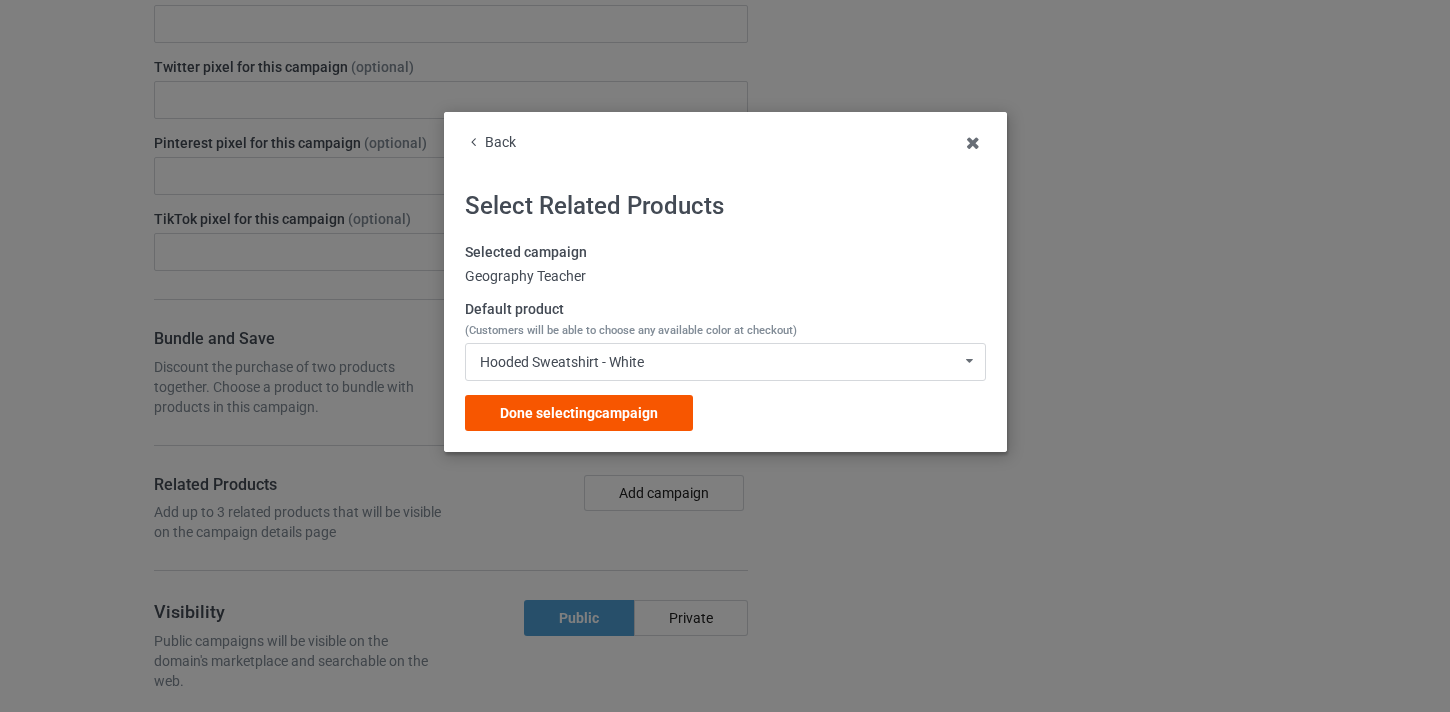 click on "Done selecting  campaign" at bounding box center (579, 413) 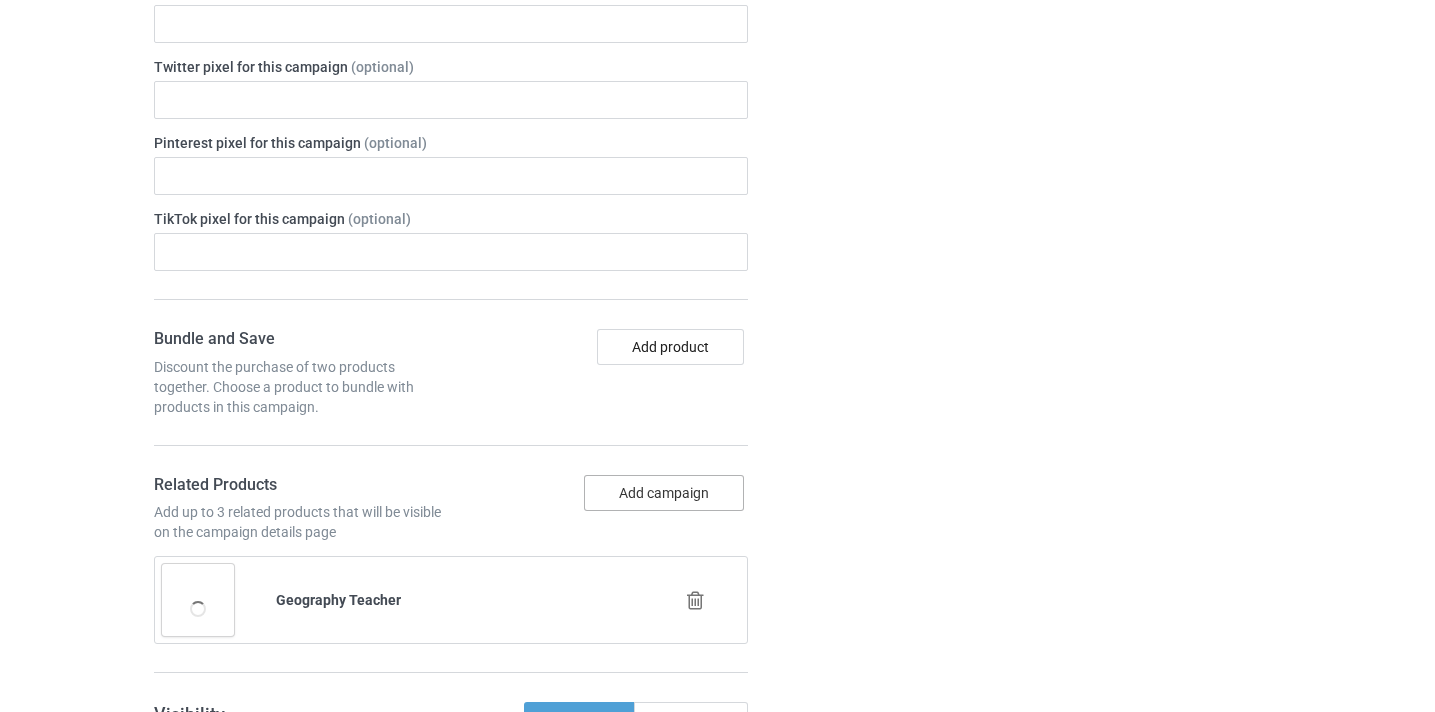 click on "Add campaign" at bounding box center (670, 347) 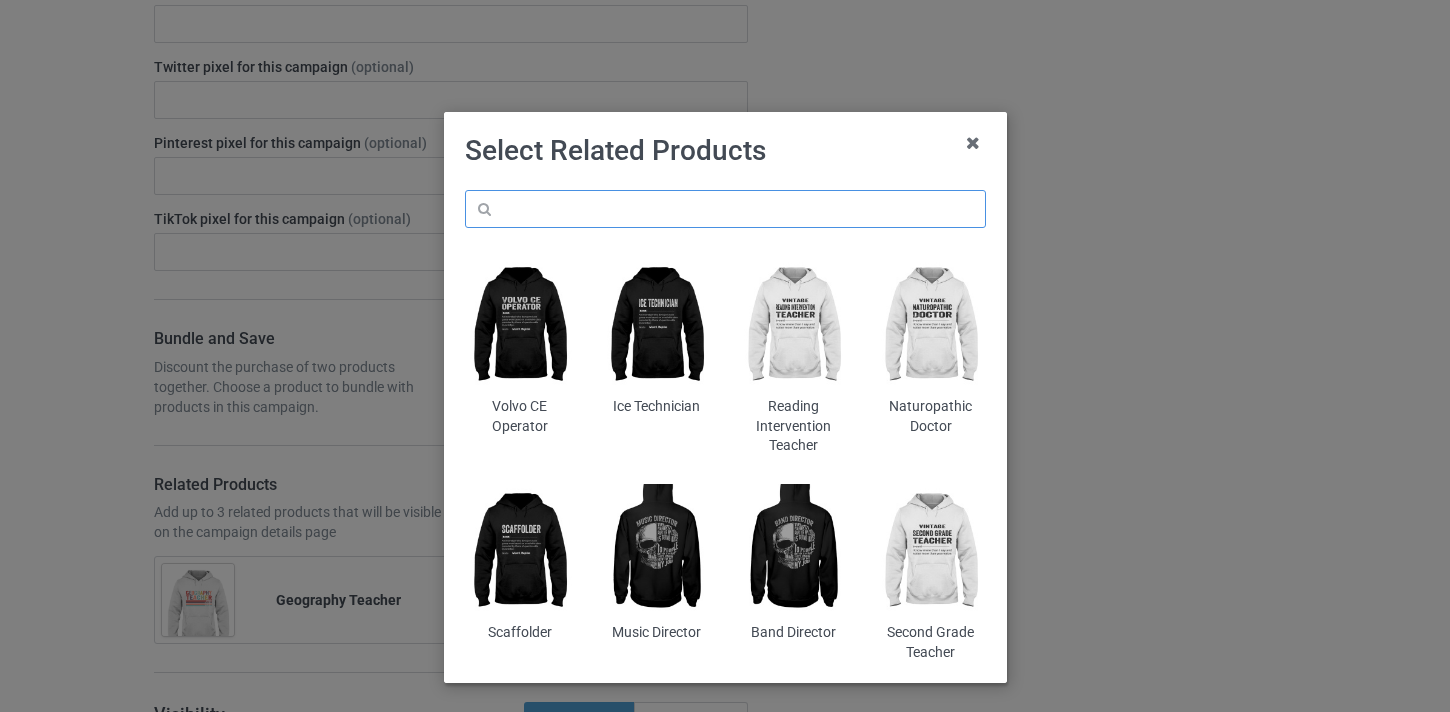 click at bounding box center (725, 209) 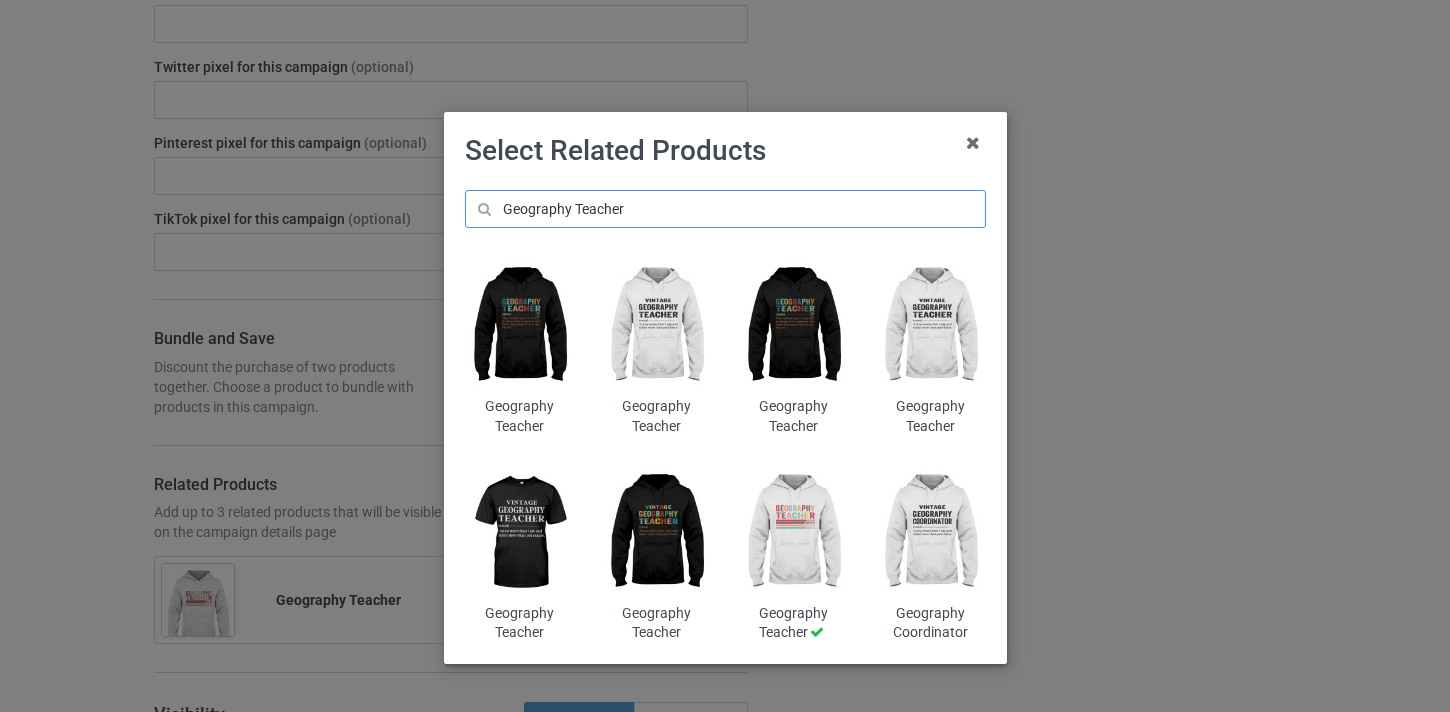type on "Geography Teacher" 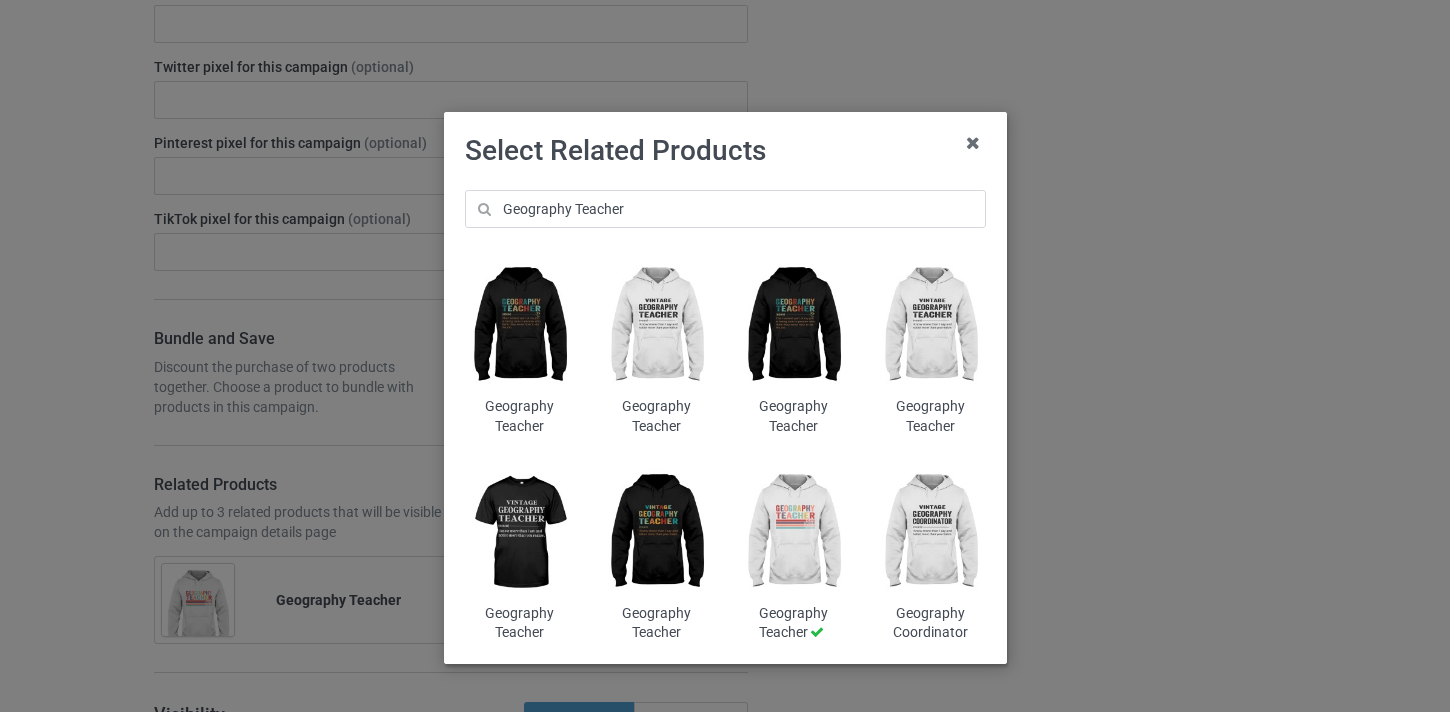click at bounding box center (519, 326) 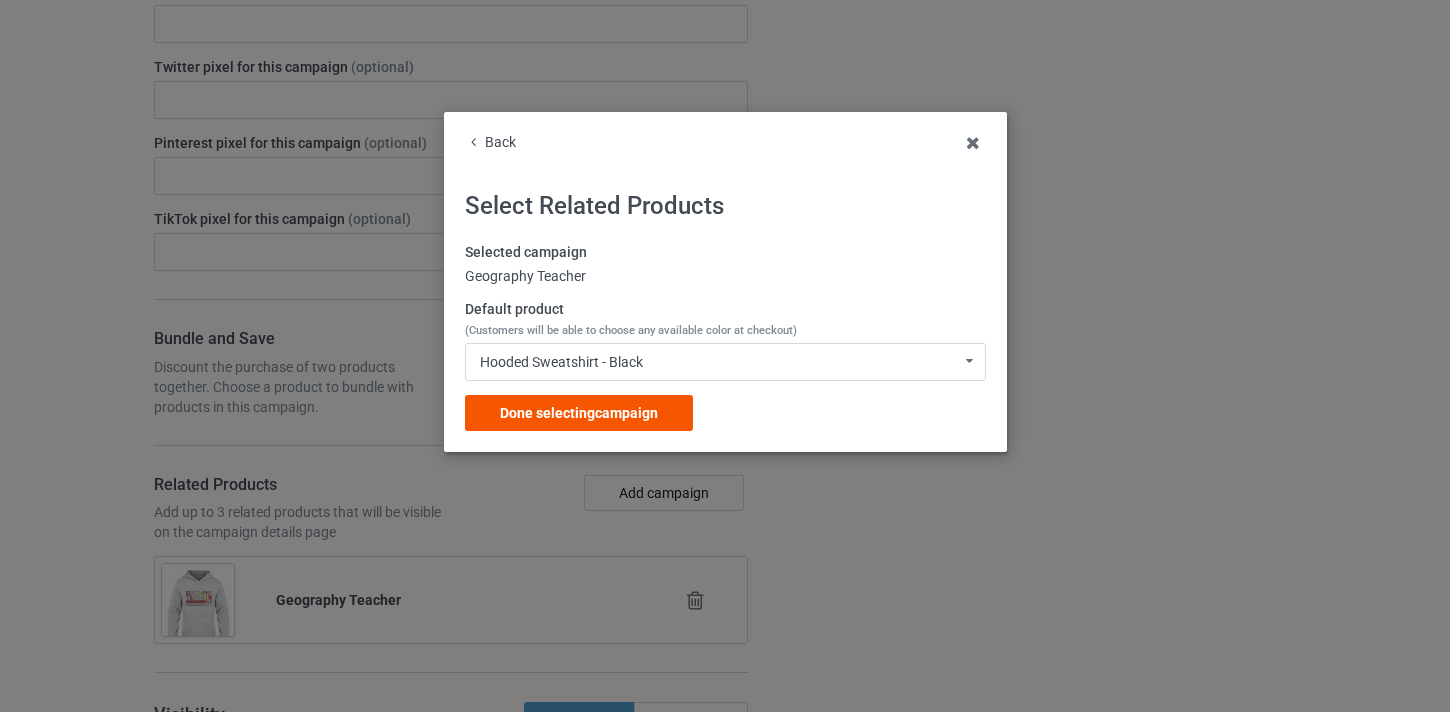 click on "Done selecting  campaign" at bounding box center (579, 413) 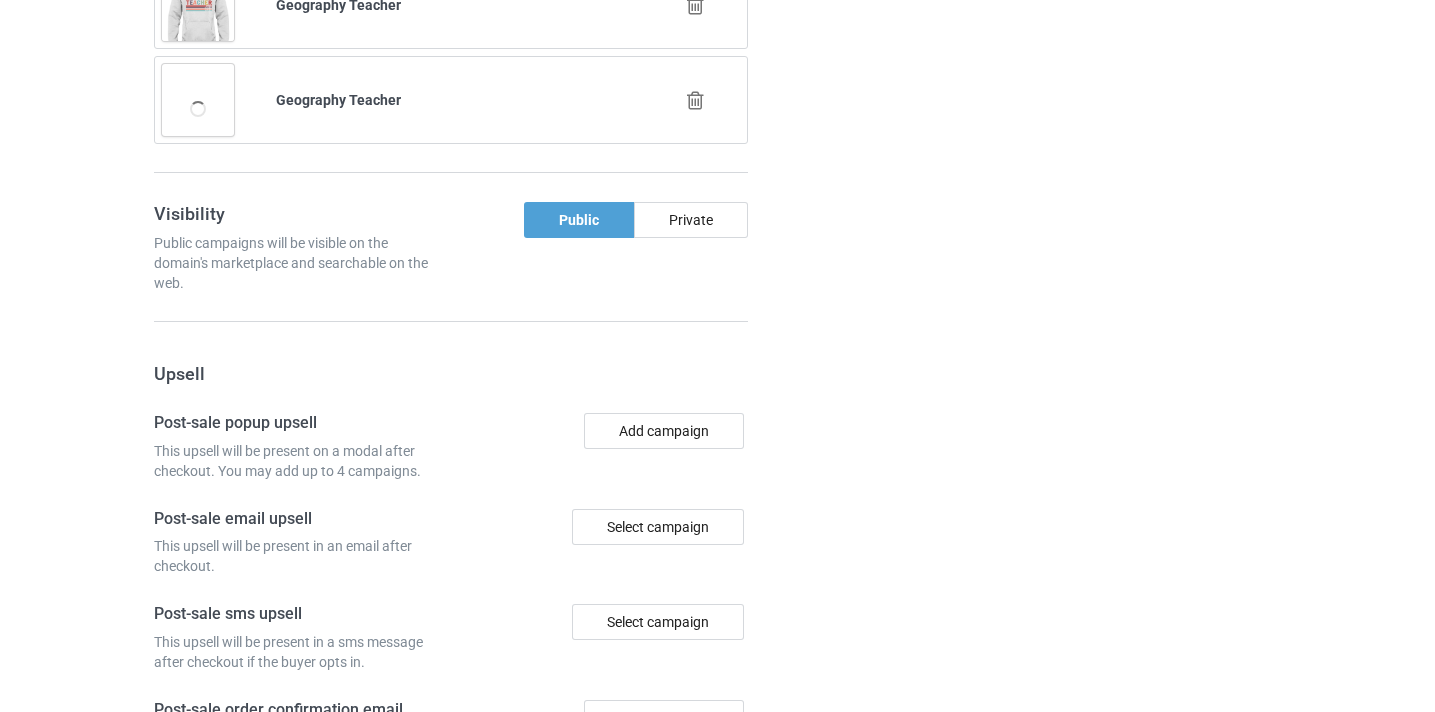 scroll, scrollTop: 2051, scrollLeft: 0, axis: vertical 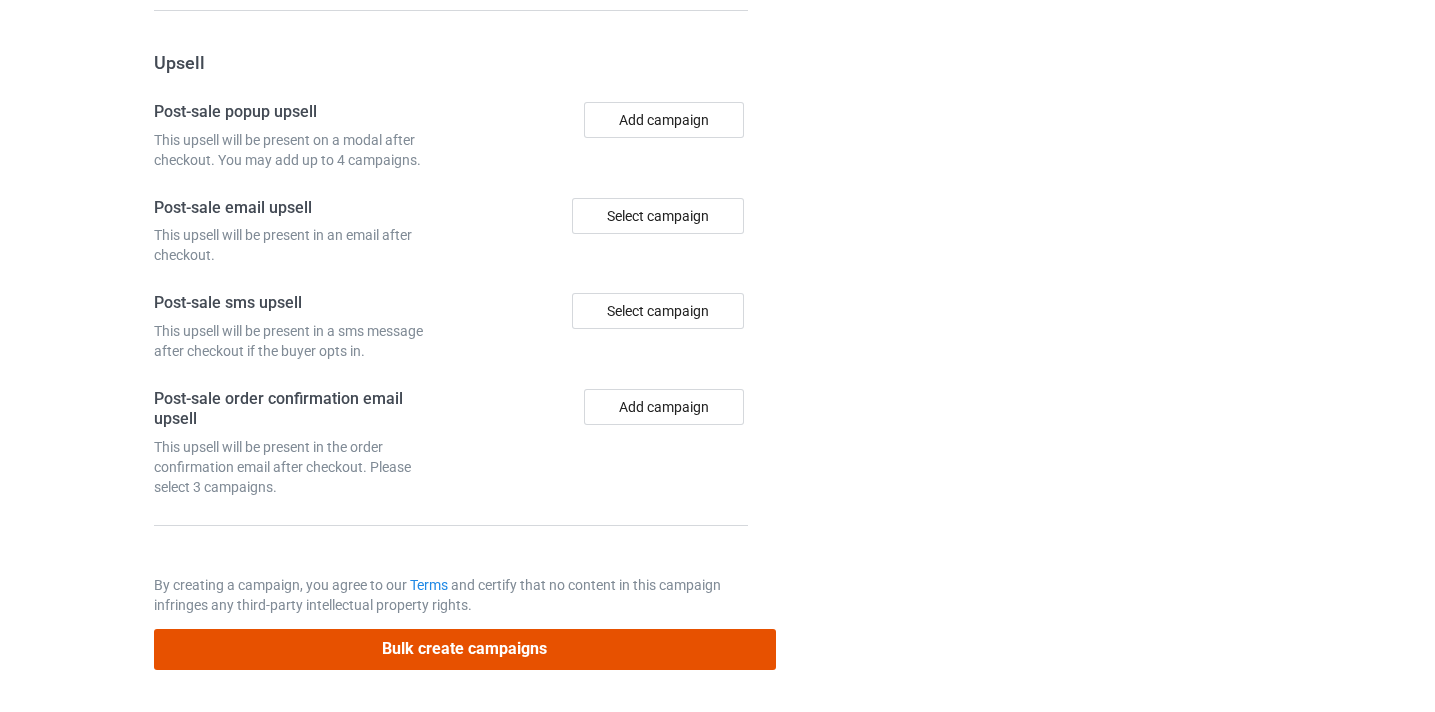 click on "Bulk create campaigns" at bounding box center (465, 649) 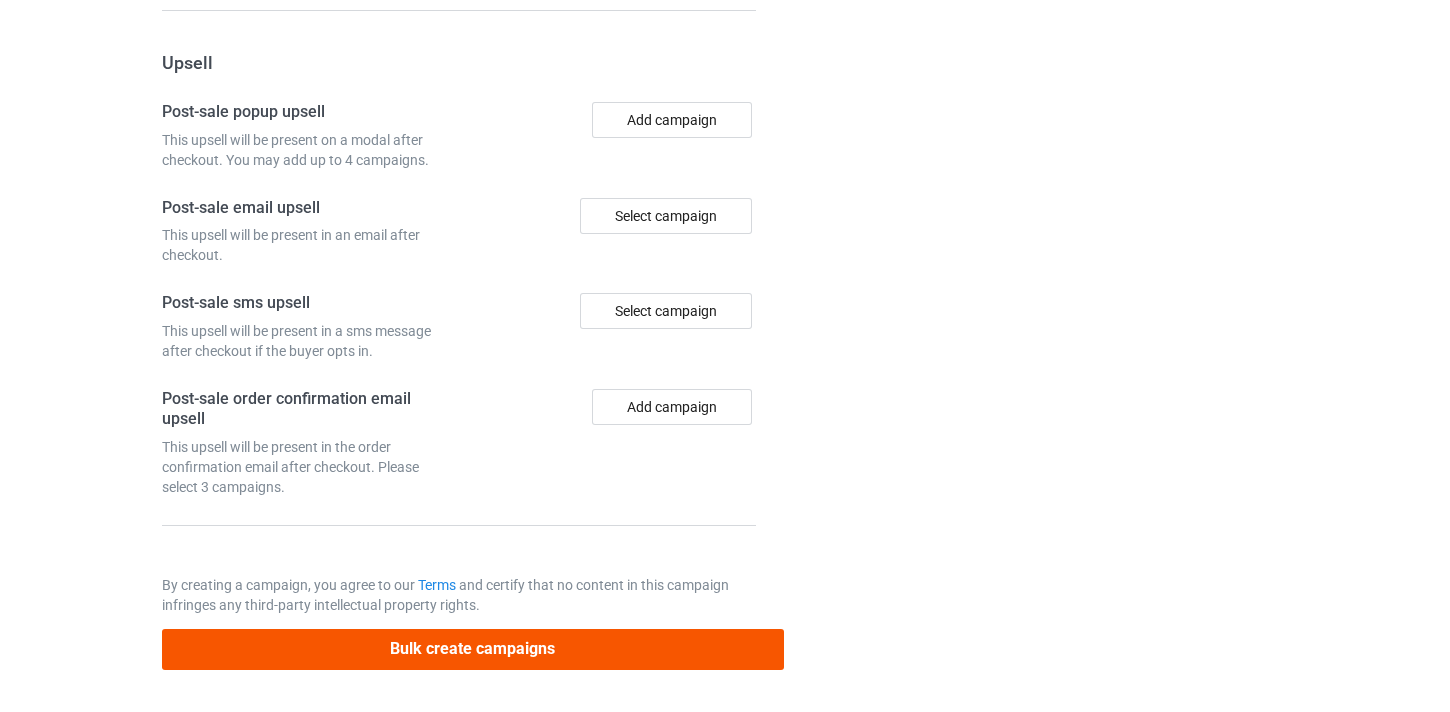 scroll, scrollTop: 0, scrollLeft: 0, axis: both 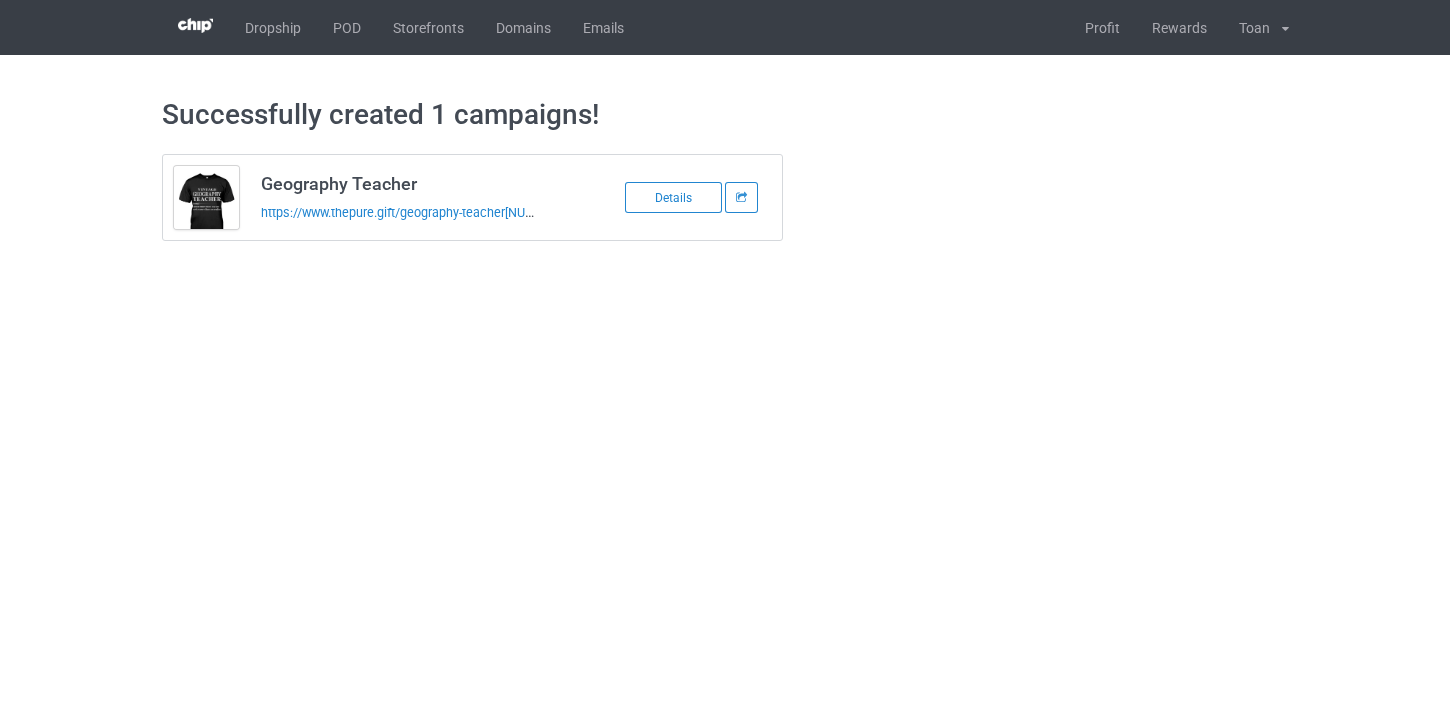 click on "https://www.thepure.gift/geography-teacher[NUMBER]" at bounding box center (401, 212) 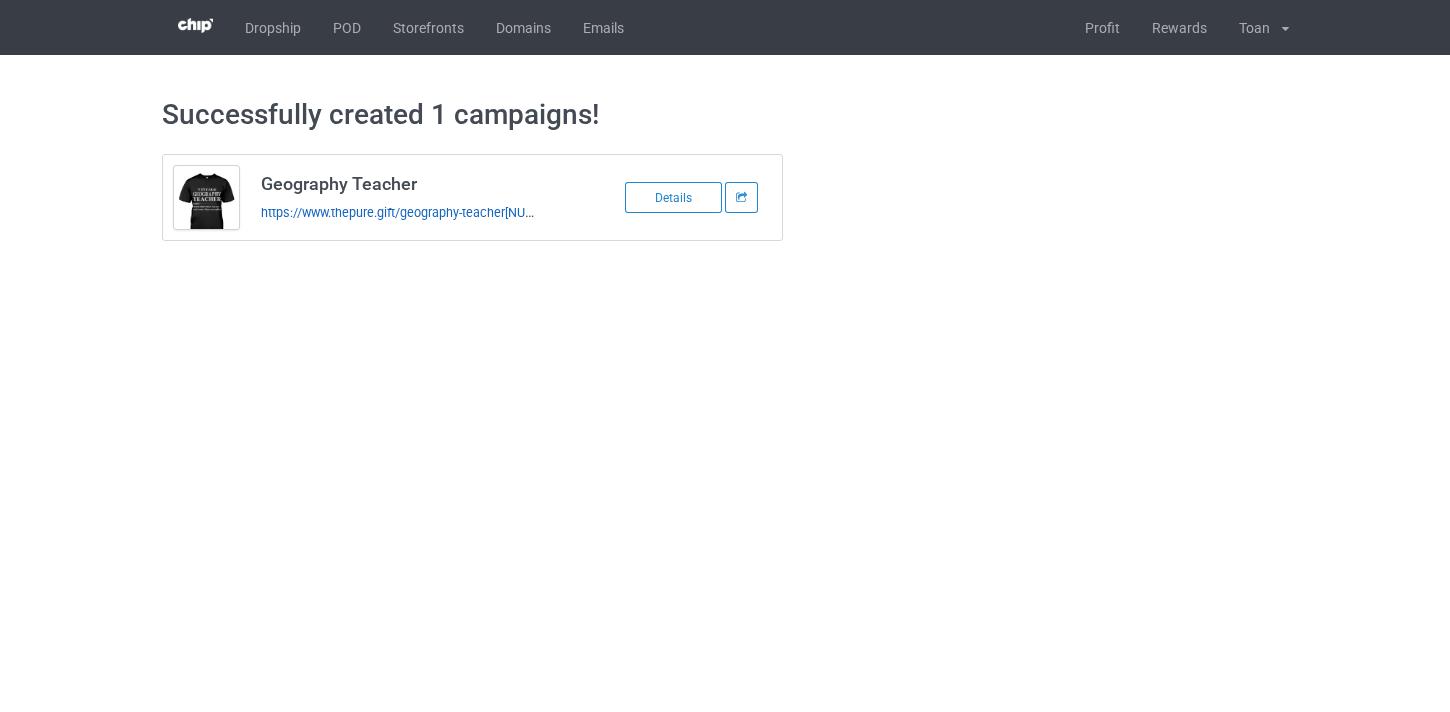 click on "https://www.thepure.gift/geography-teacher[NUMBER]" at bounding box center [411, 212] 